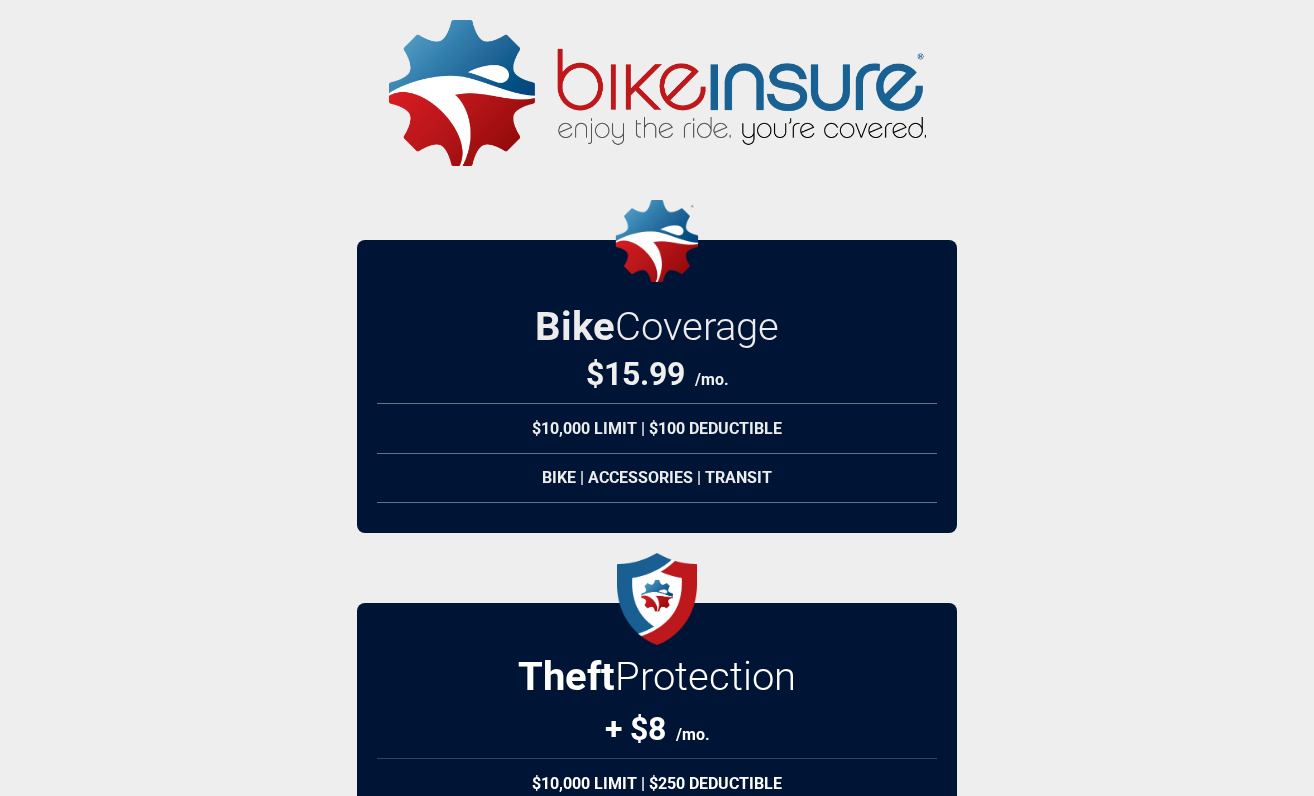 scroll, scrollTop: 0, scrollLeft: 0, axis: both 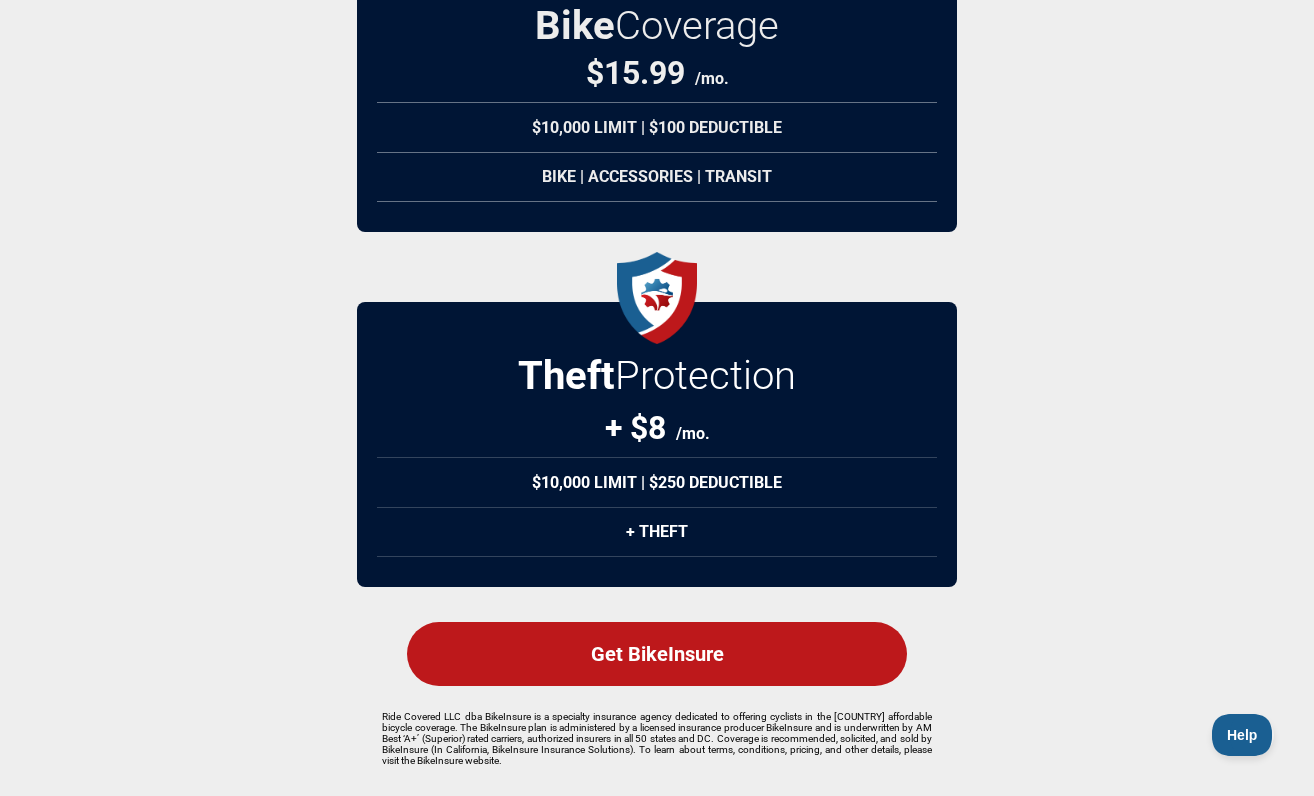 click on "Get BikeInsure" at bounding box center [657, 654] 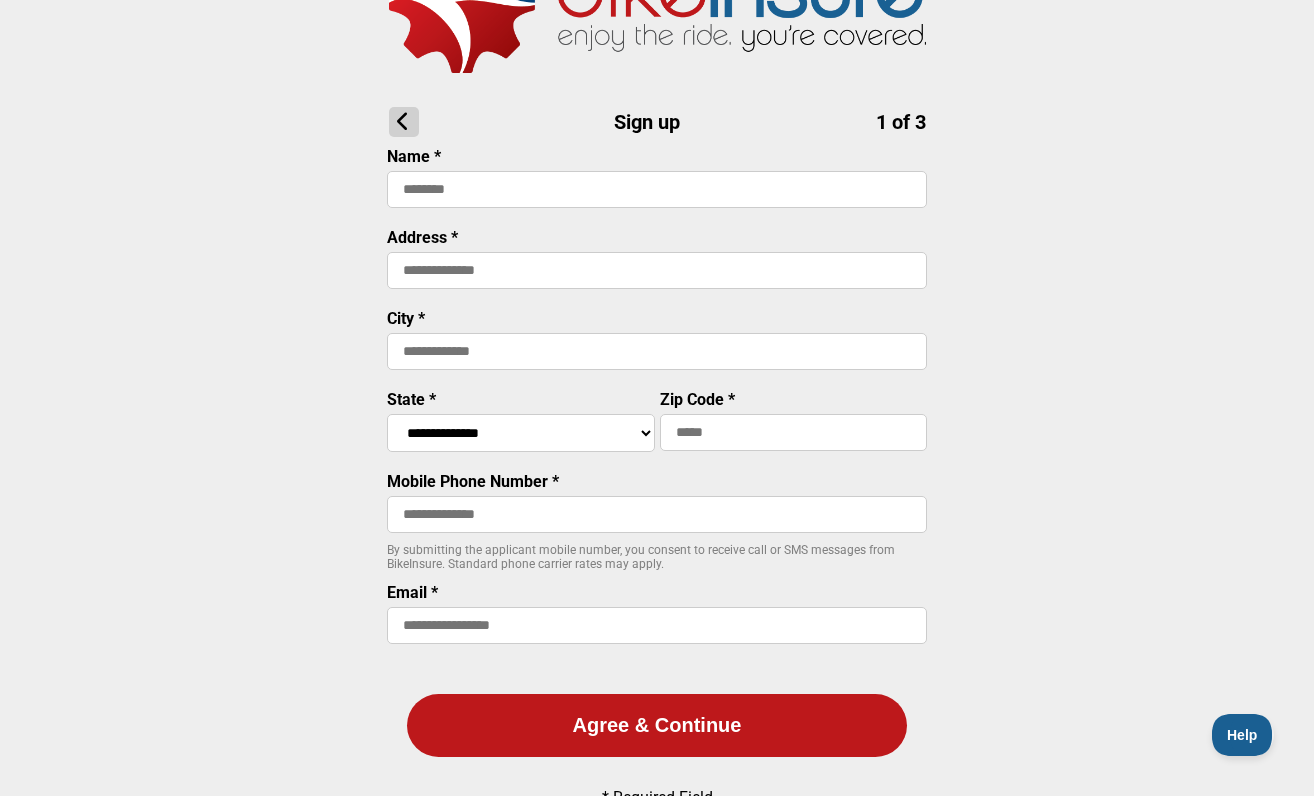scroll, scrollTop: 0, scrollLeft: 0, axis: both 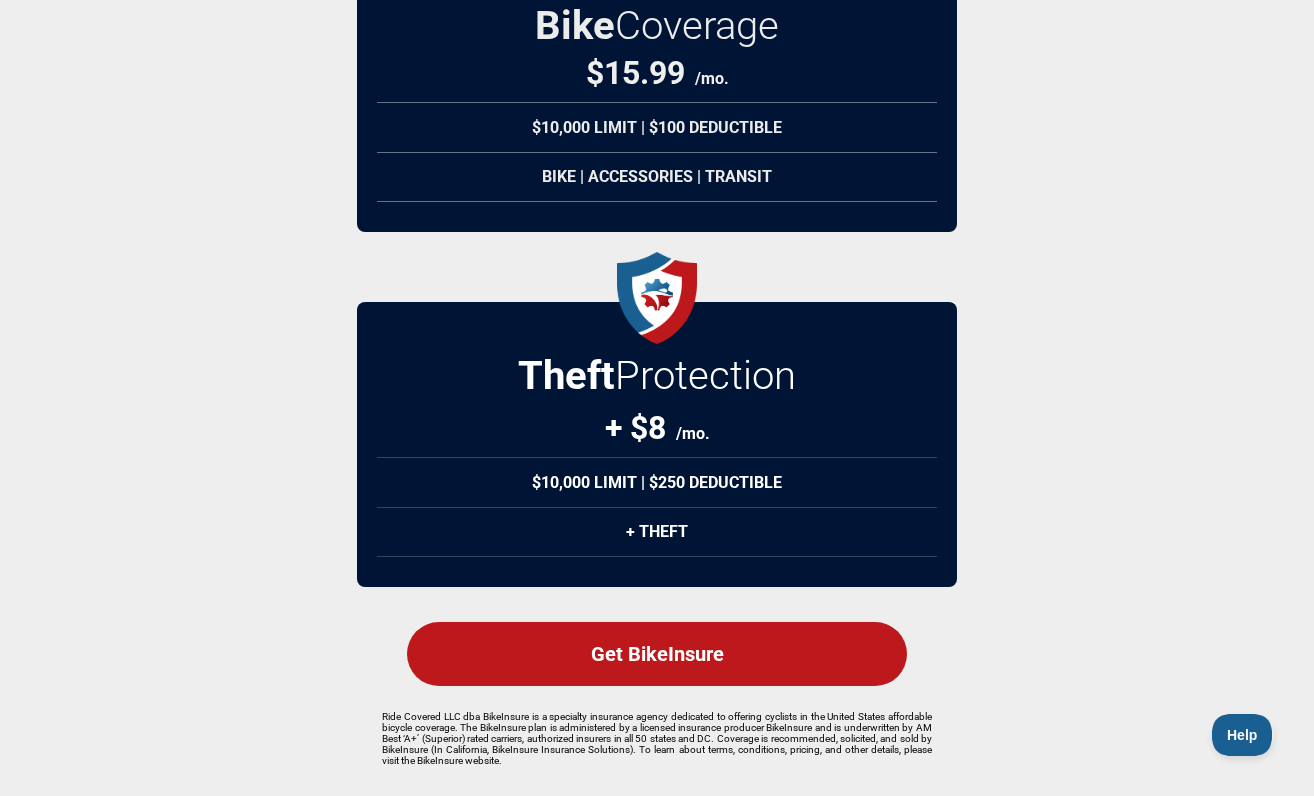 click on "Get BikeInsure" at bounding box center [657, 654] 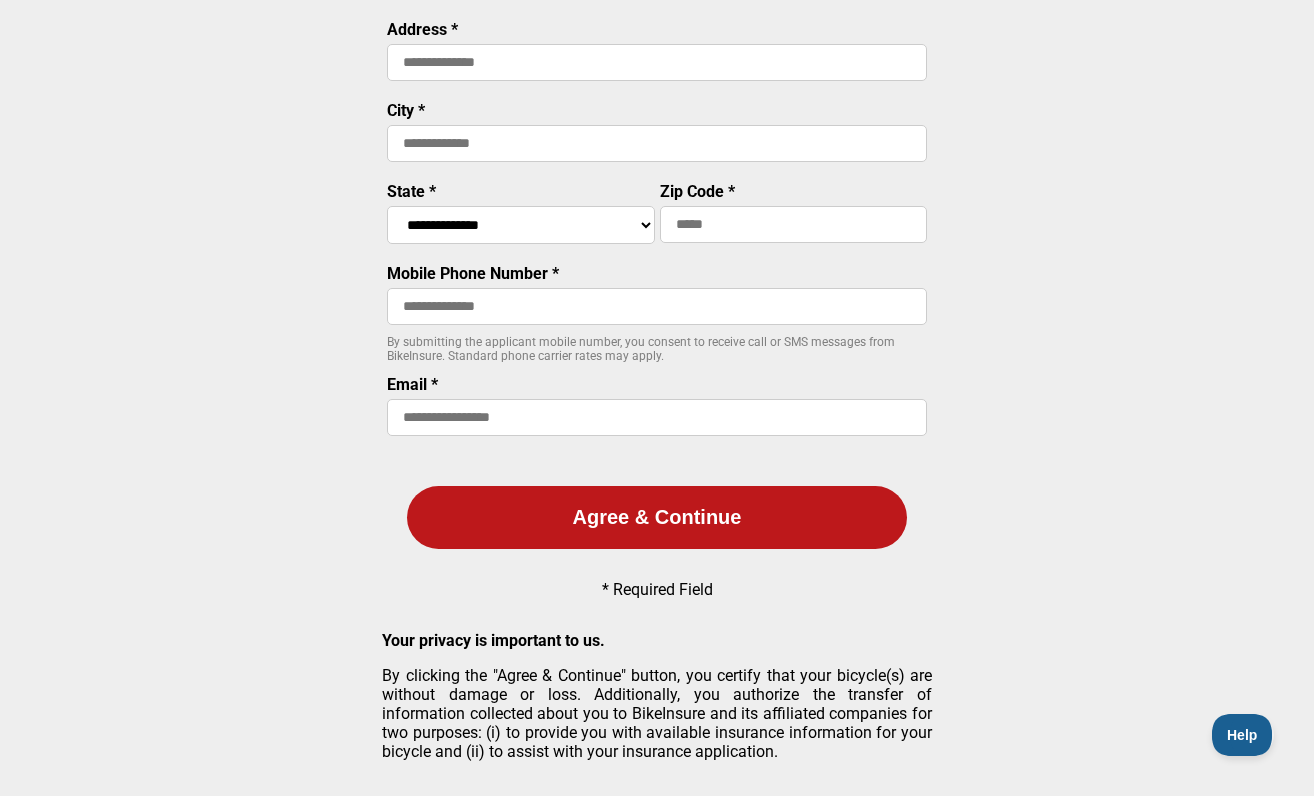 scroll, scrollTop: 62, scrollLeft: 0, axis: vertical 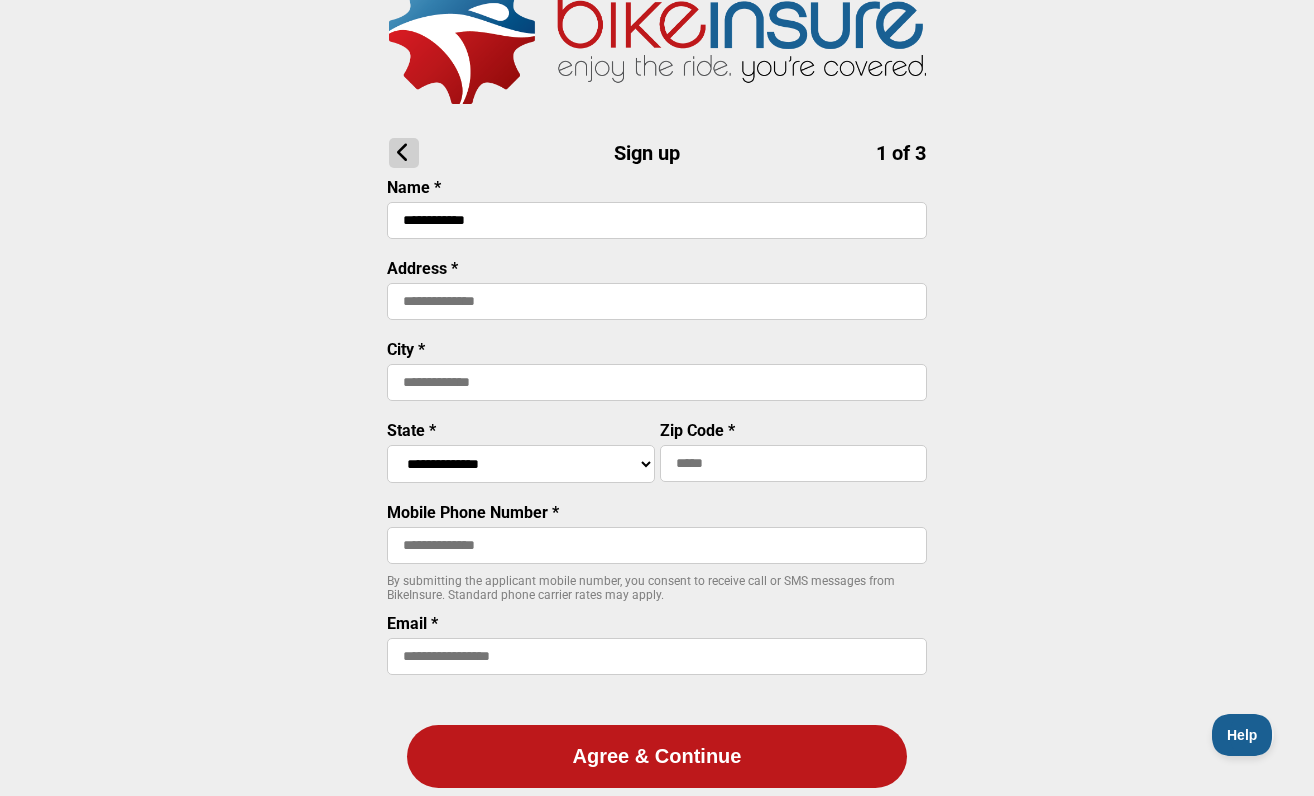 type on "**********" 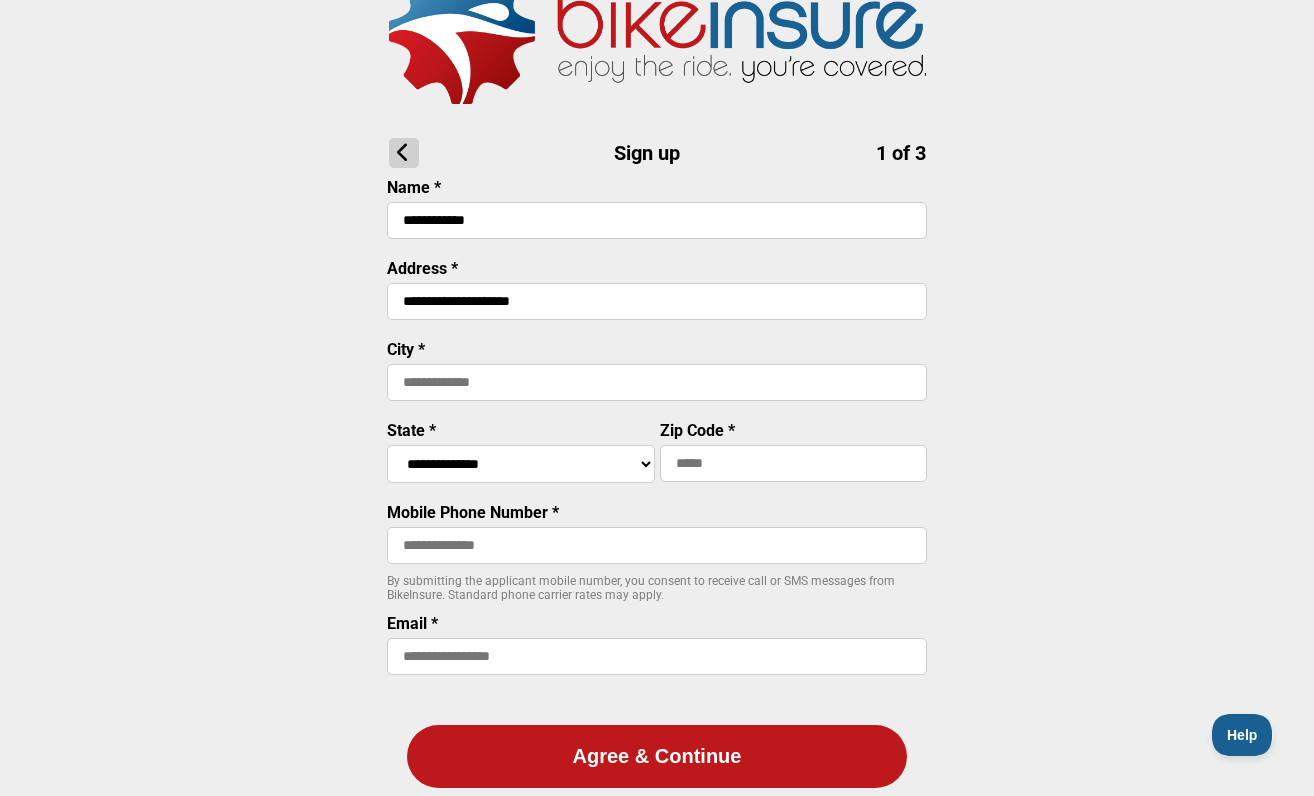 type on "**********" 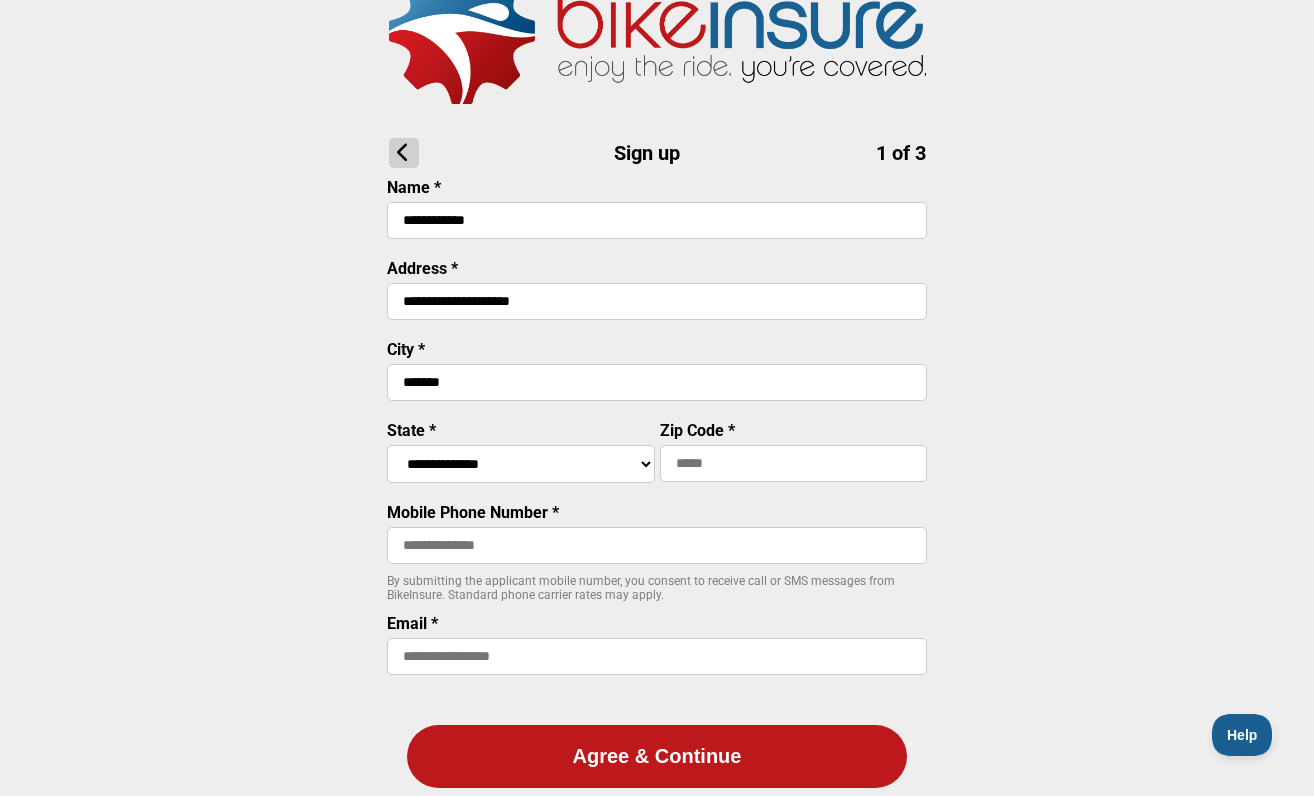 type on "*******" 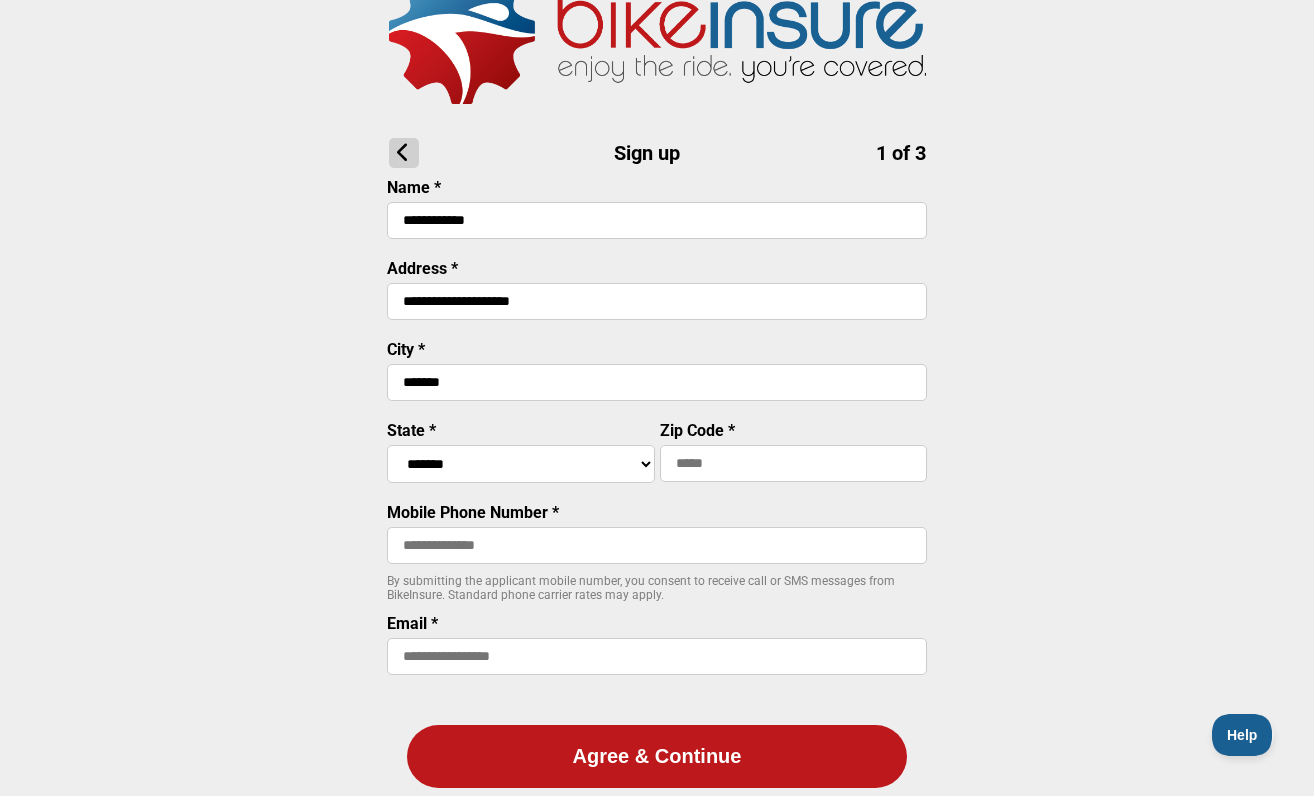 select on "****" 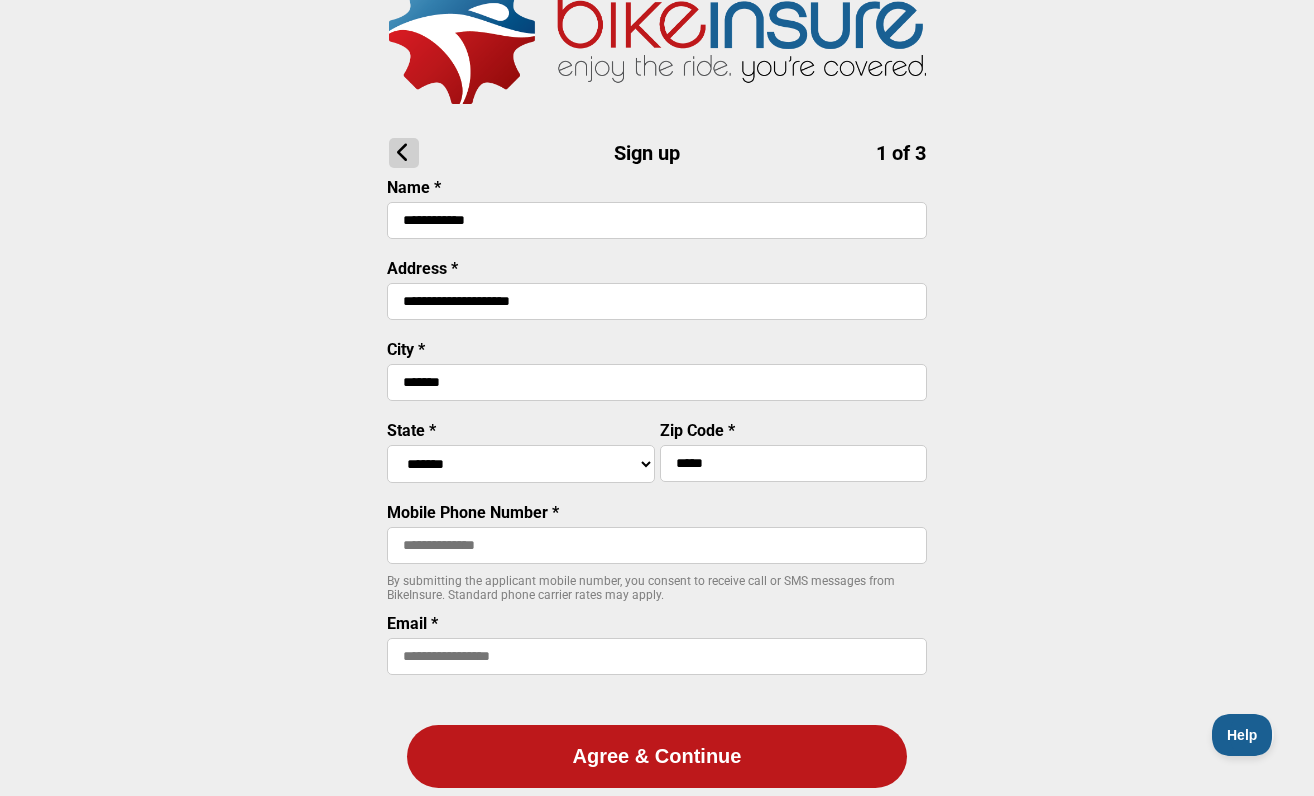 type on "*****" 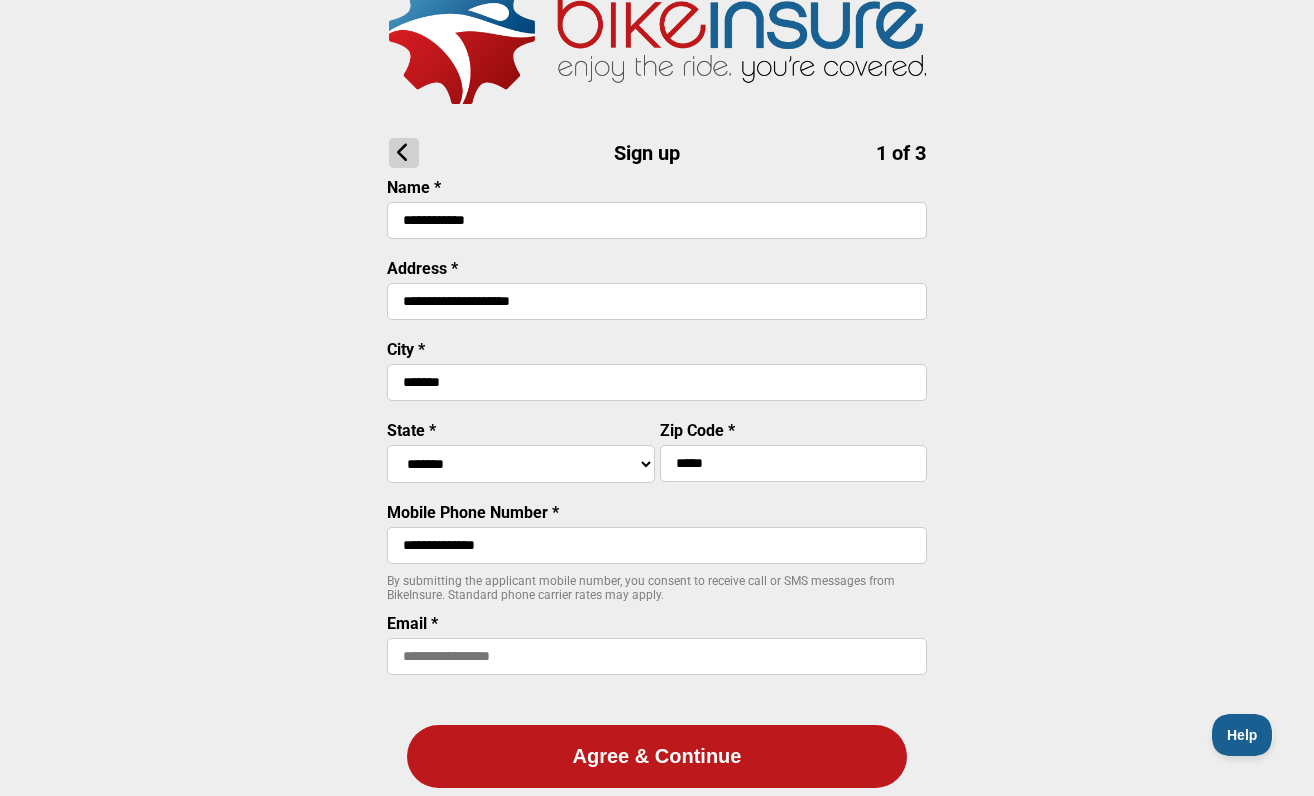 type on "**********" 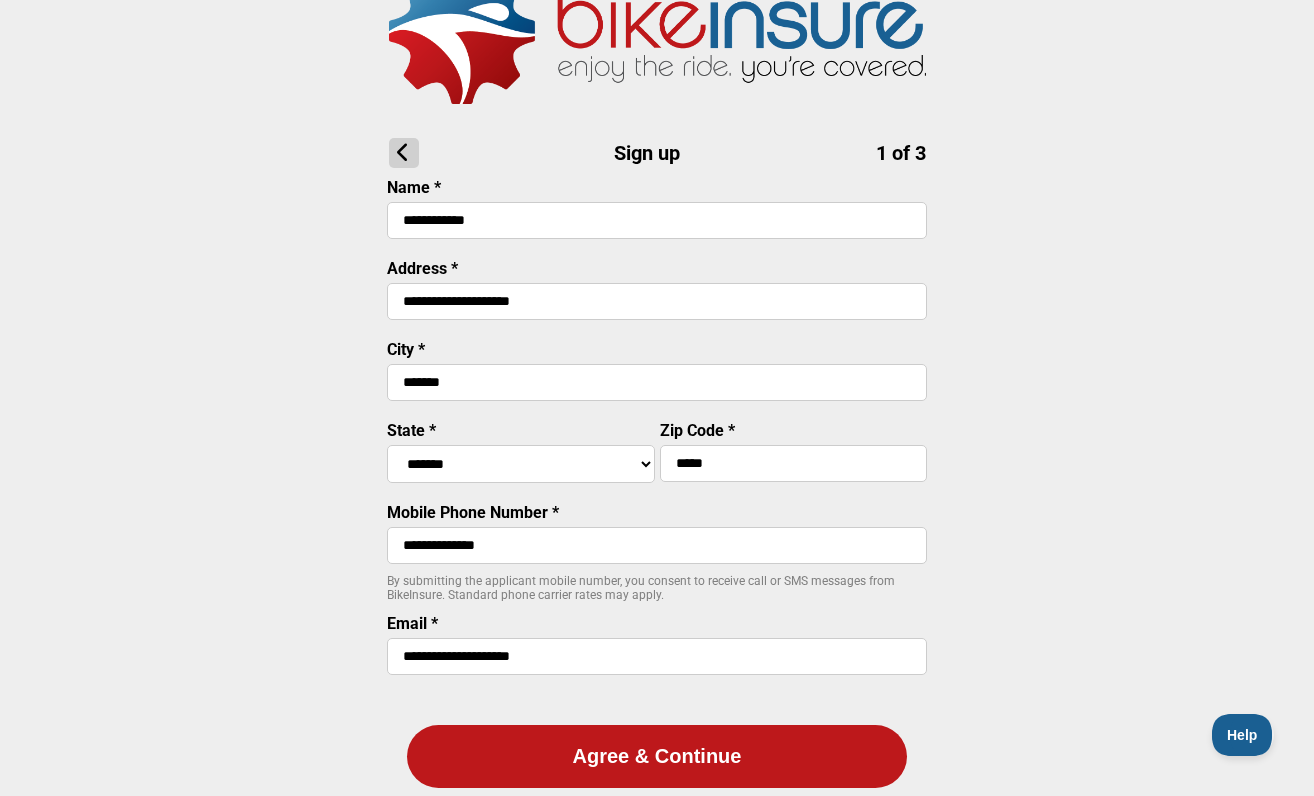 click on "Agree & Continue" at bounding box center (657, 756) 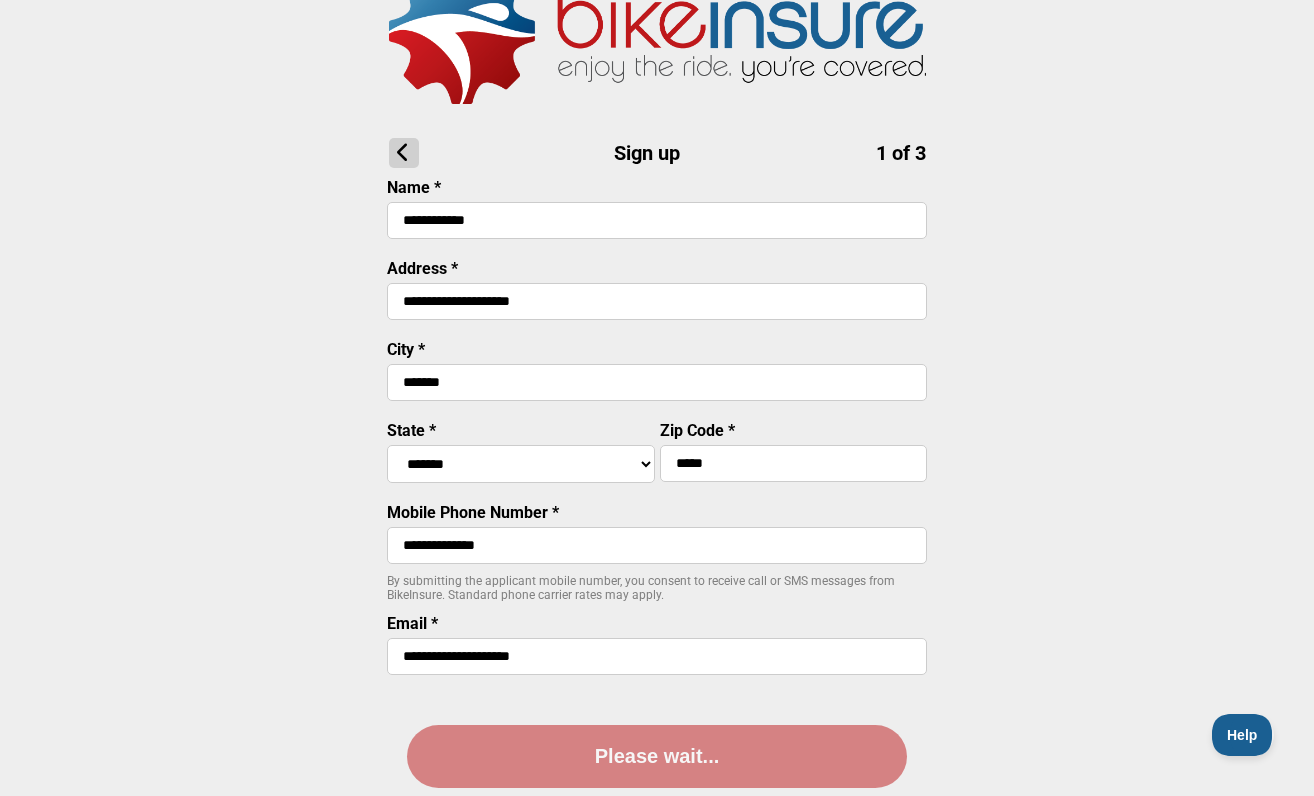 scroll, scrollTop: 0, scrollLeft: 0, axis: both 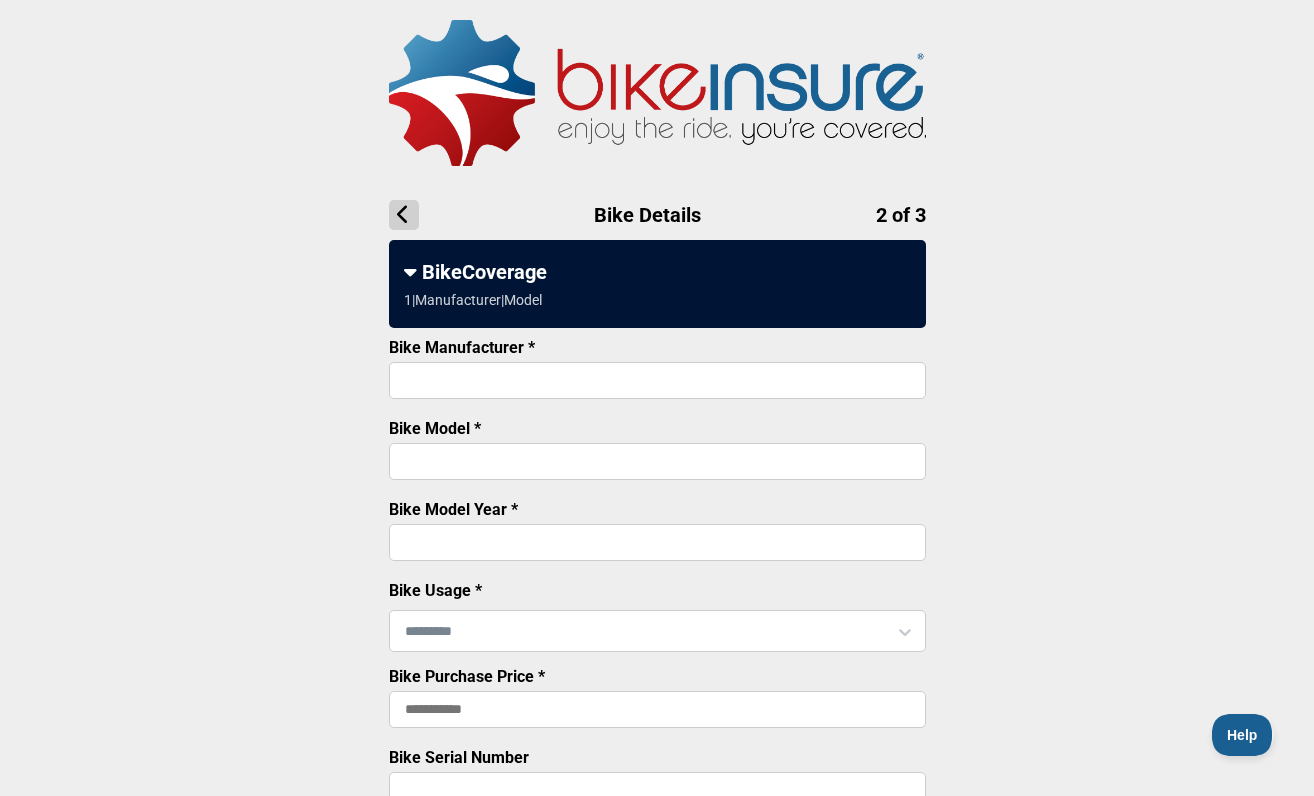 click on "Bike Manufacturer   *" at bounding box center [657, 380] 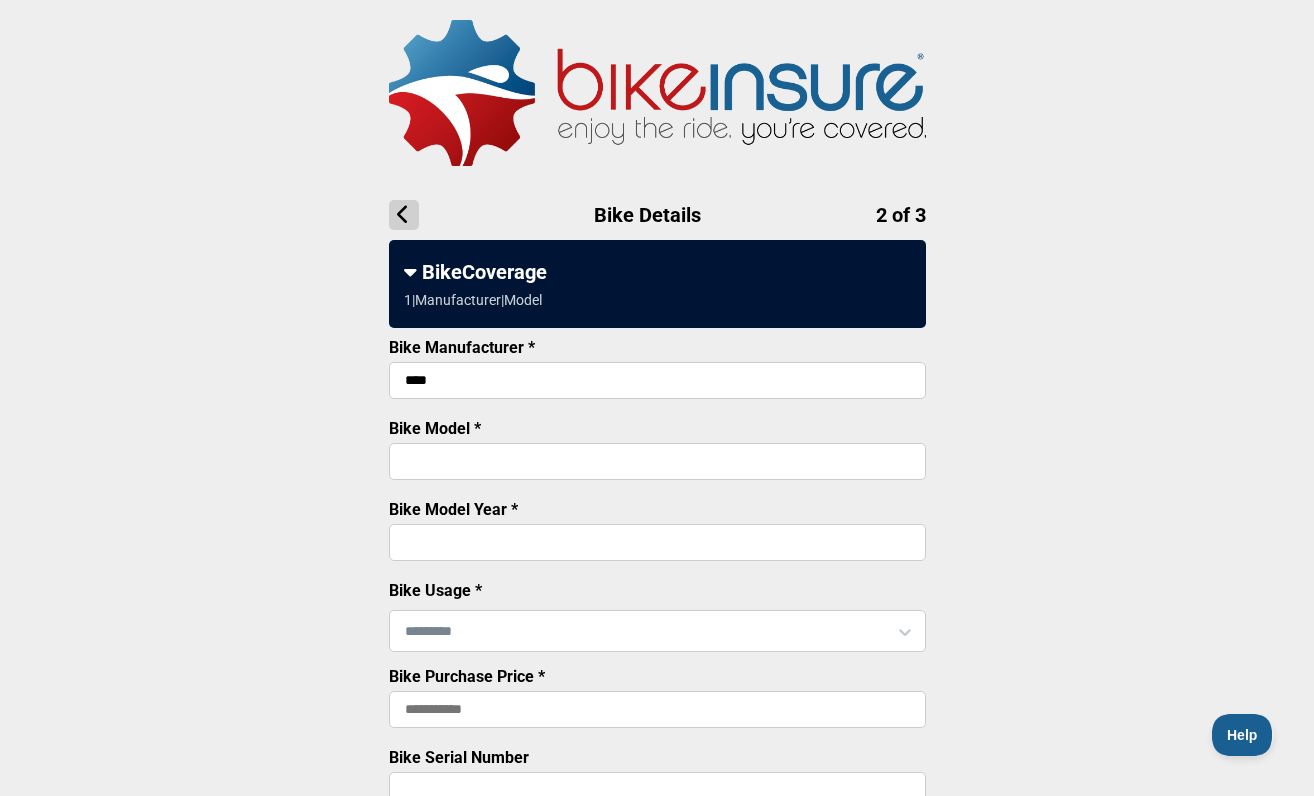 type on "****" 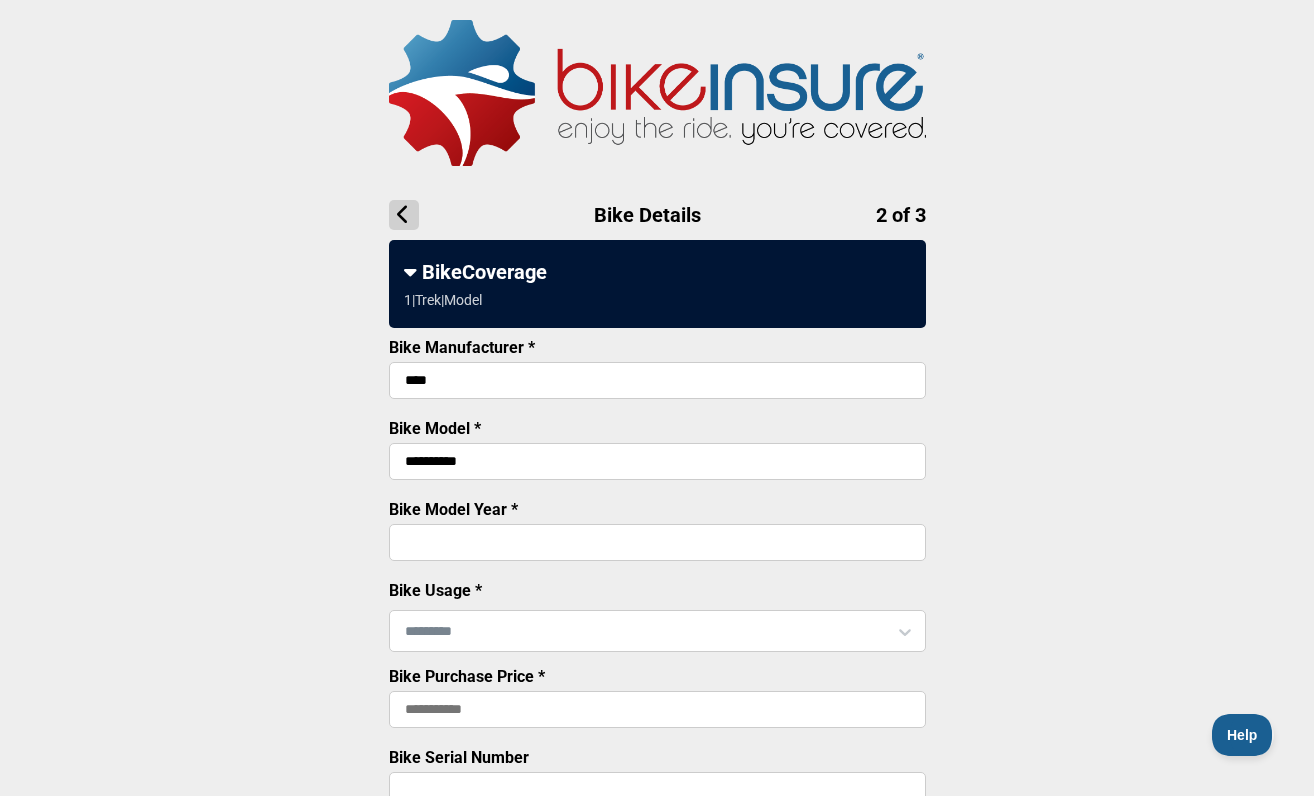 type on "**********" 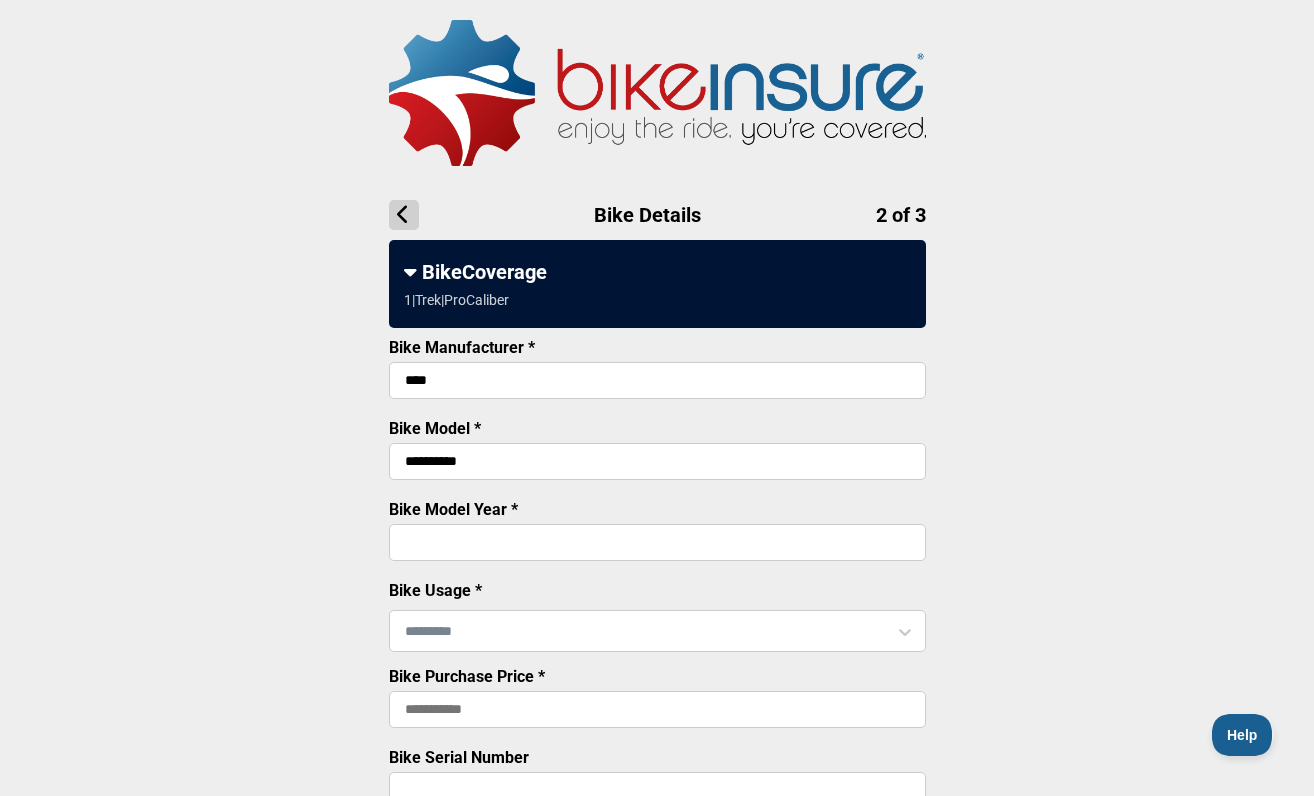 type on "****" 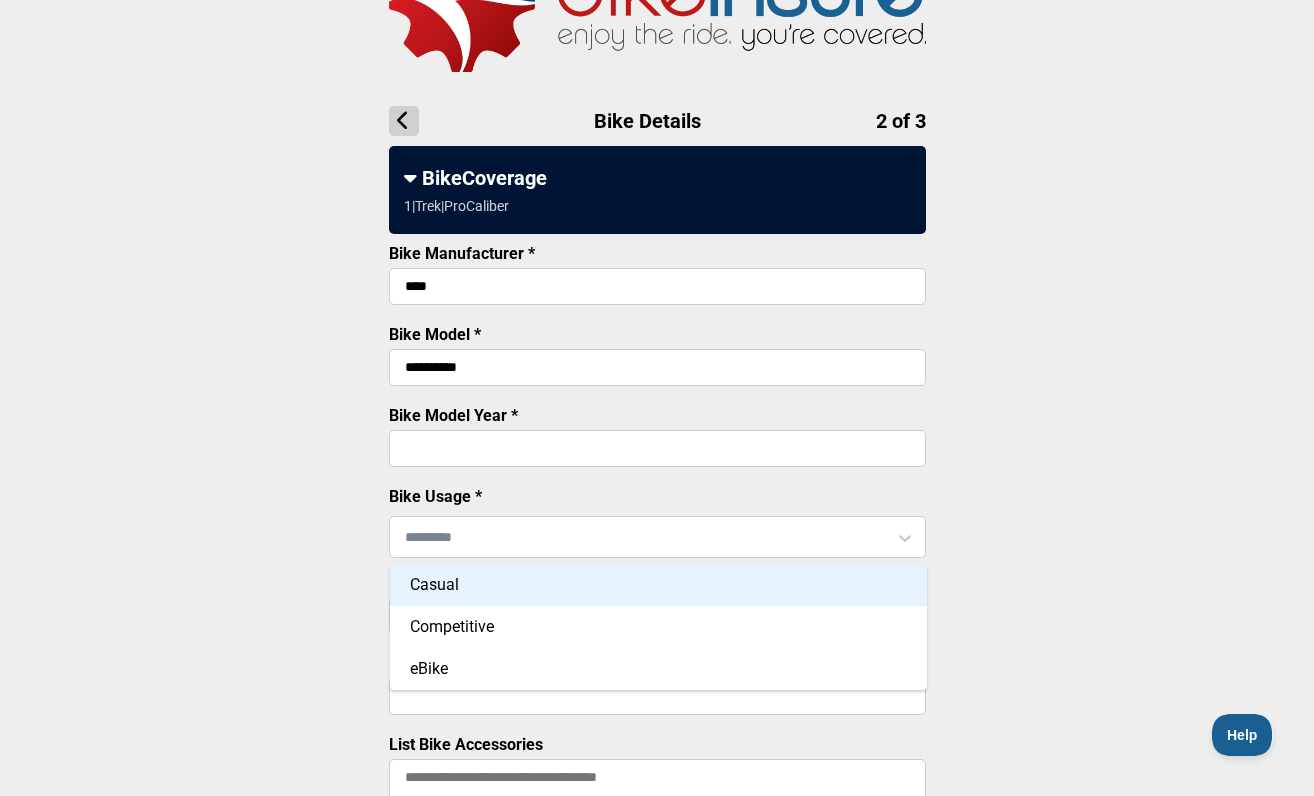 scroll, scrollTop: 107, scrollLeft: 0, axis: vertical 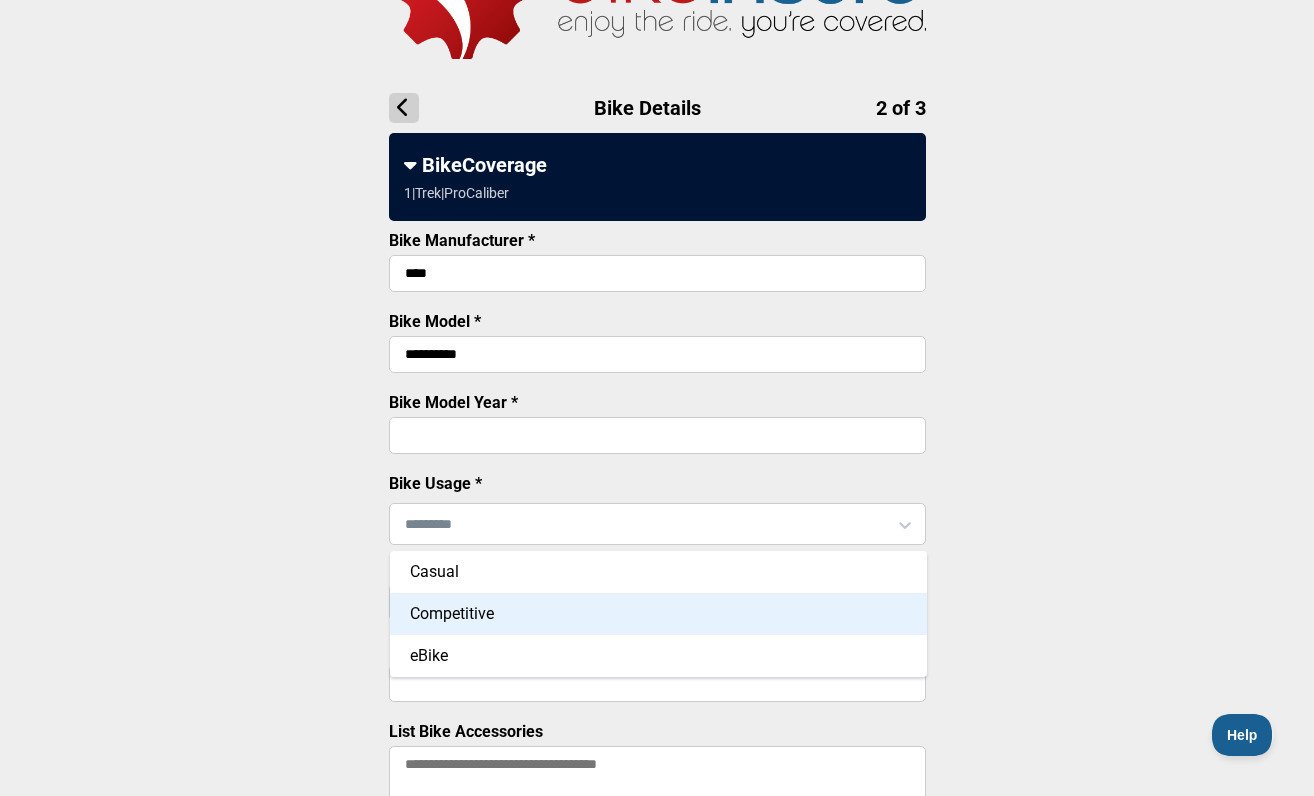 click on "Competitive" at bounding box center (658, 614) 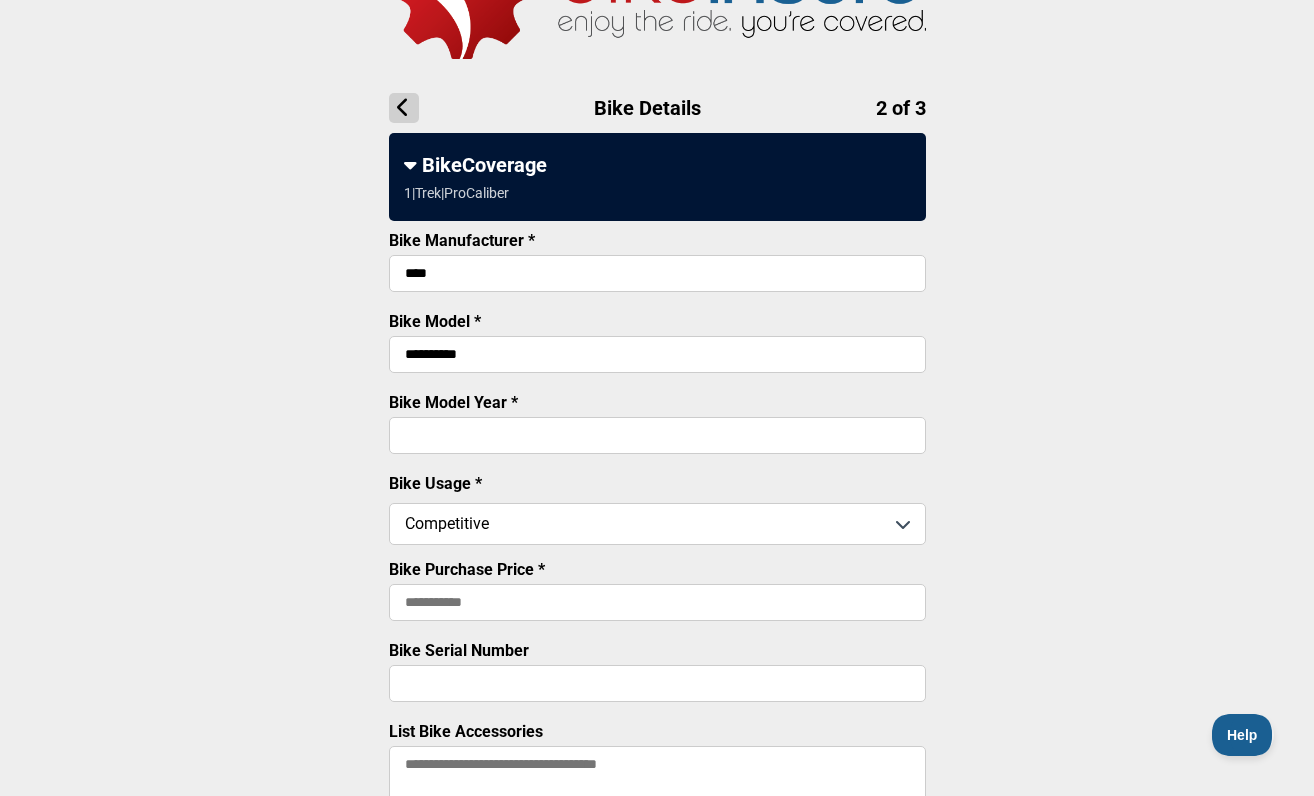 click on "Bike Purchase Price   *" at bounding box center (657, 602) 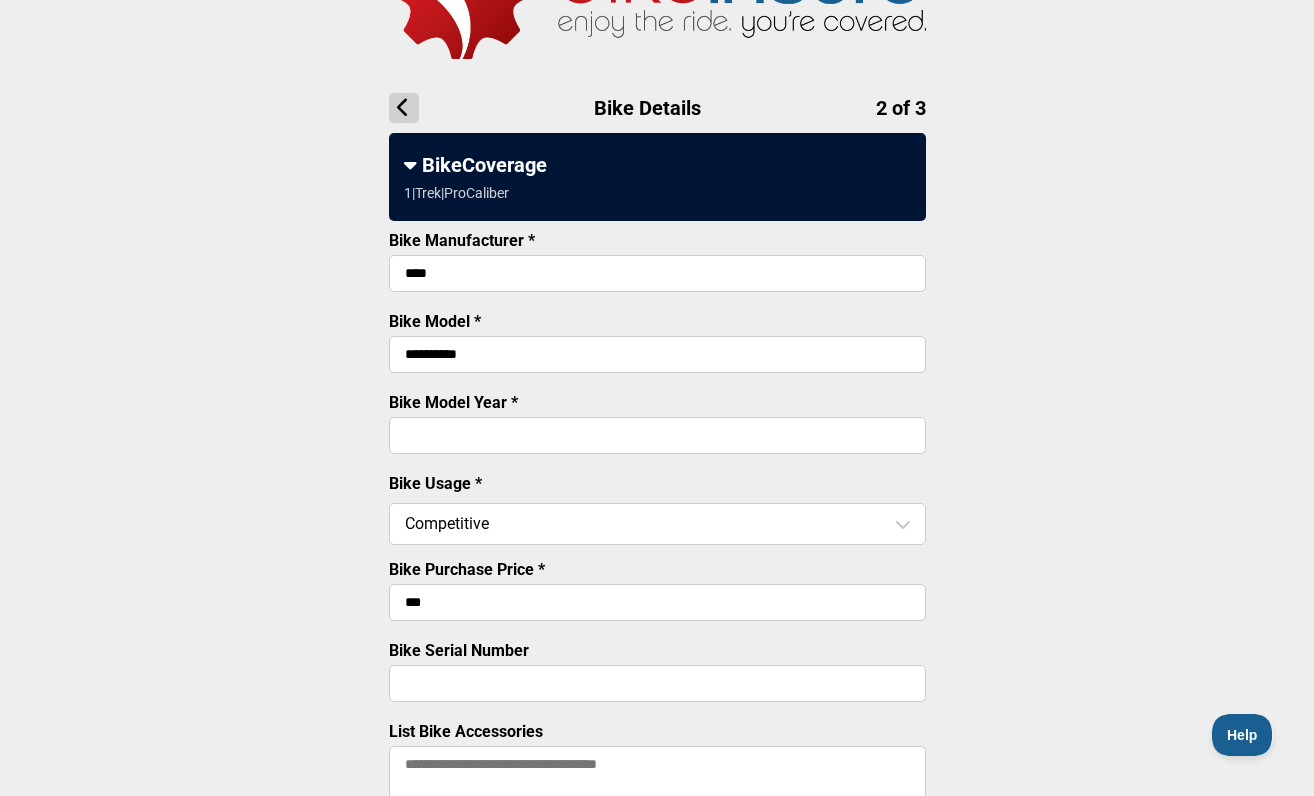 type on "***" 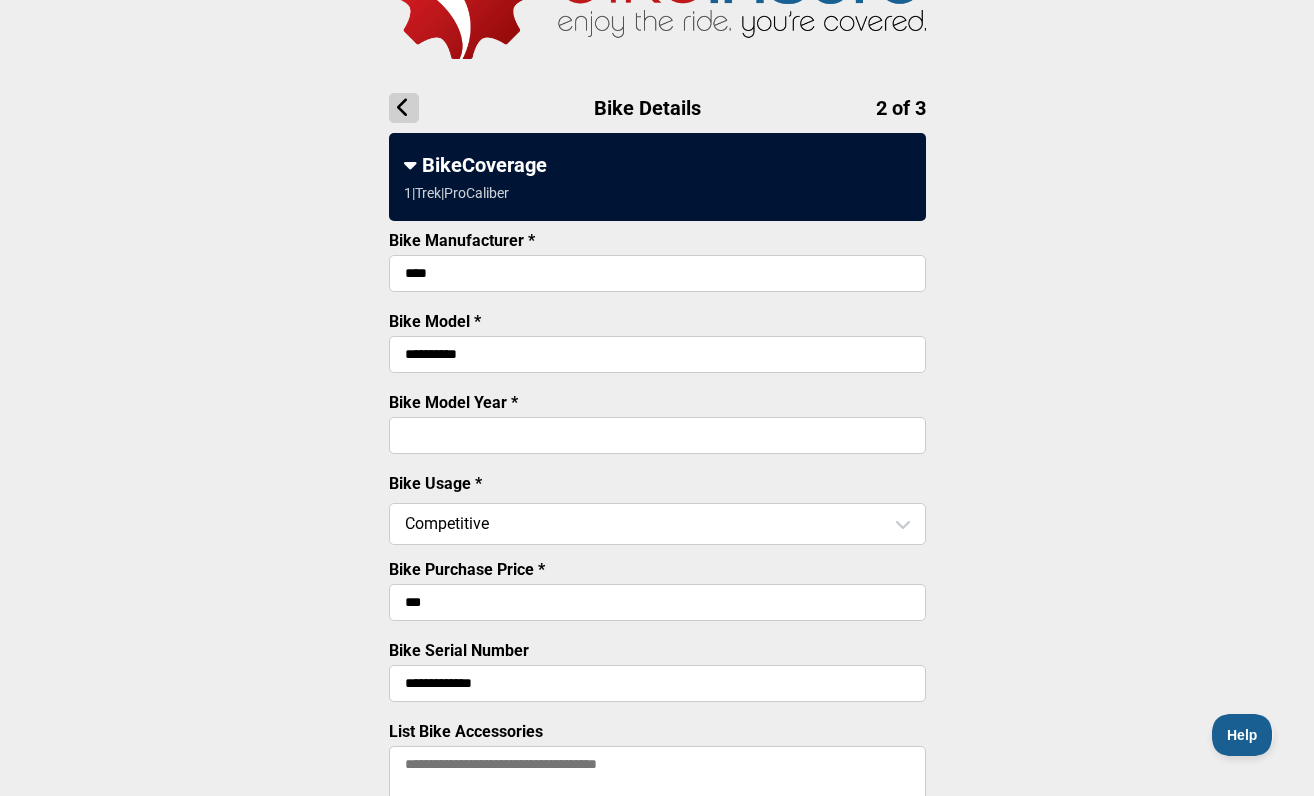 type on "**********" 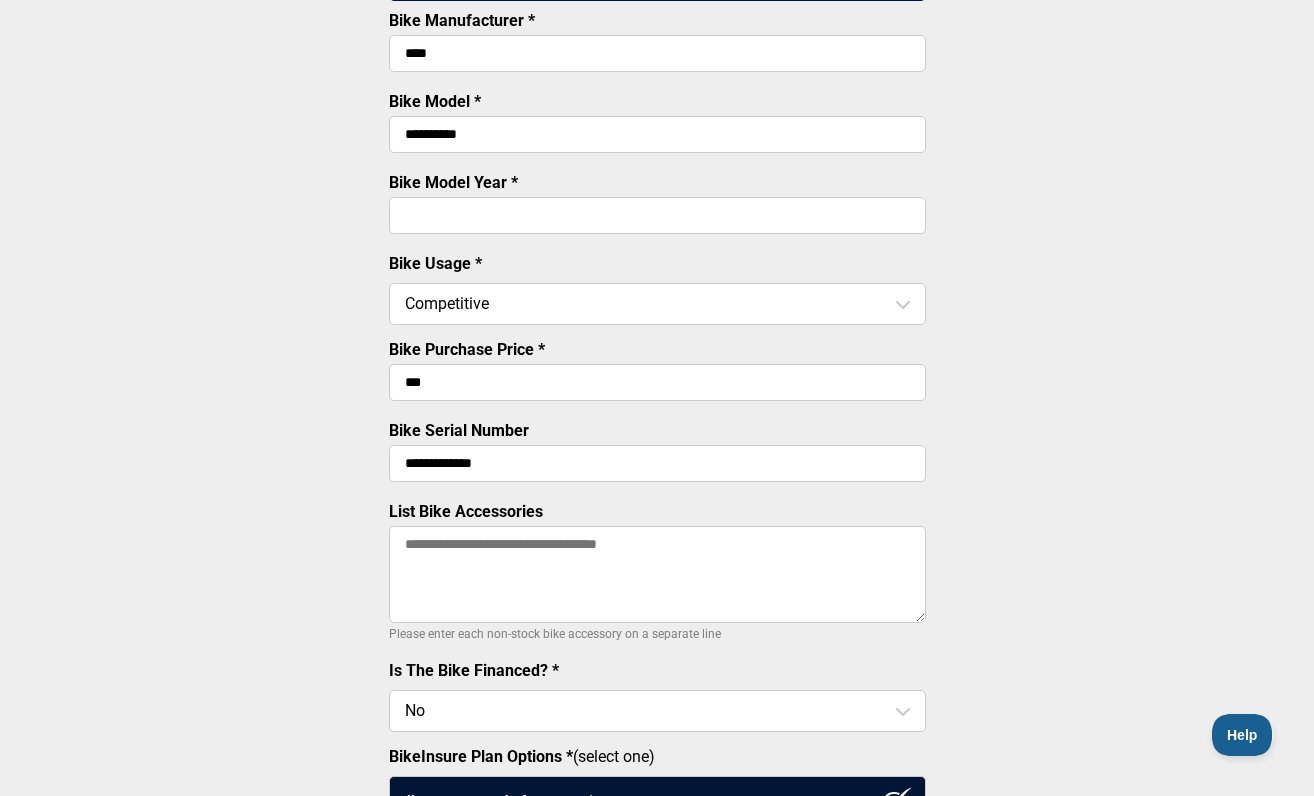 scroll, scrollTop: 351, scrollLeft: 0, axis: vertical 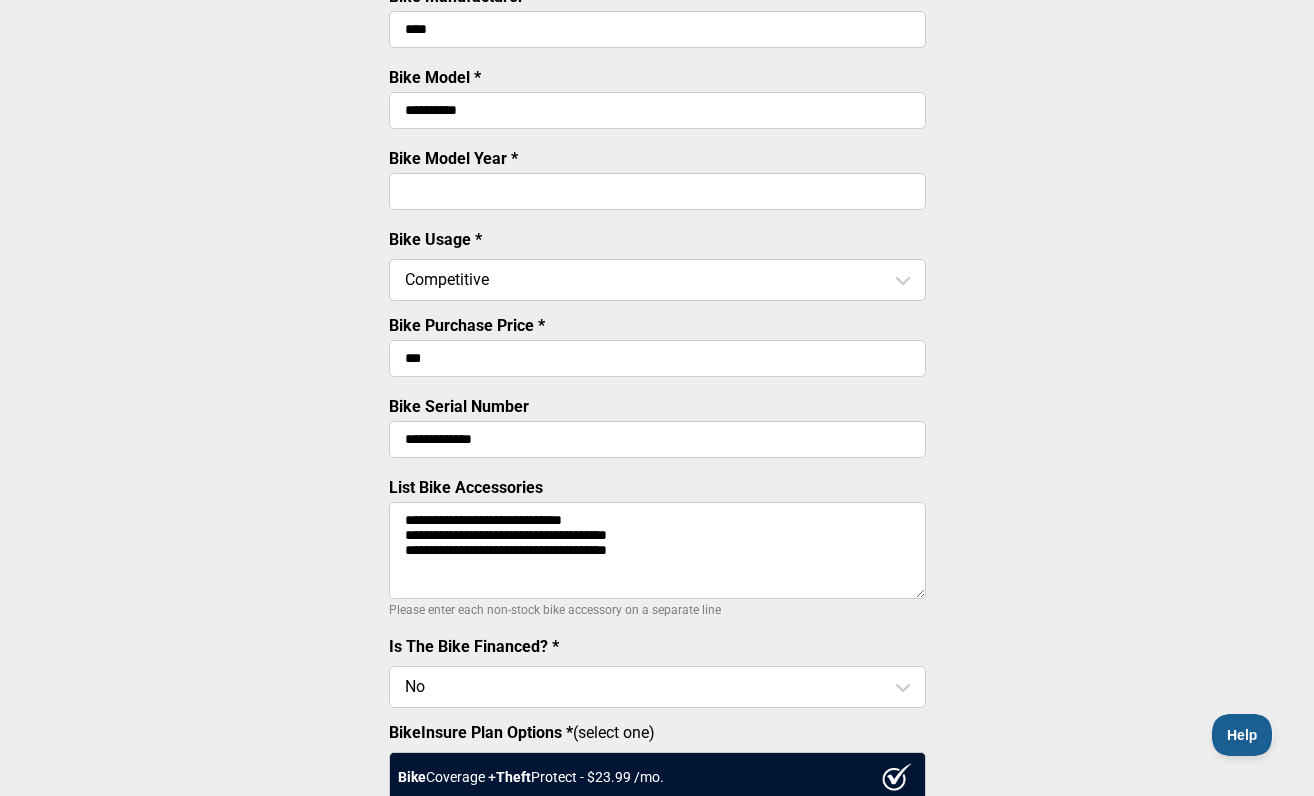 click on "**********" at bounding box center [657, 550] 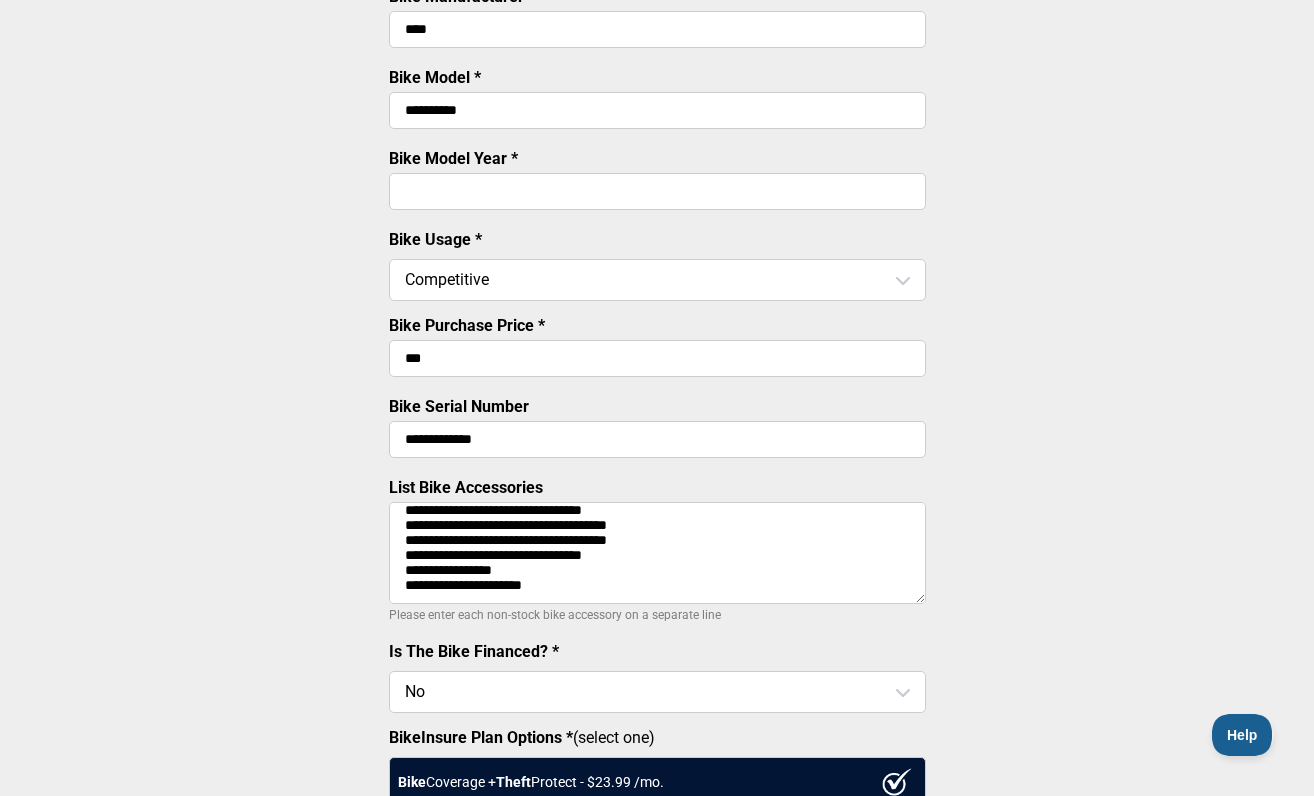 scroll, scrollTop: 144, scrollLeft: 0, axis: vertical 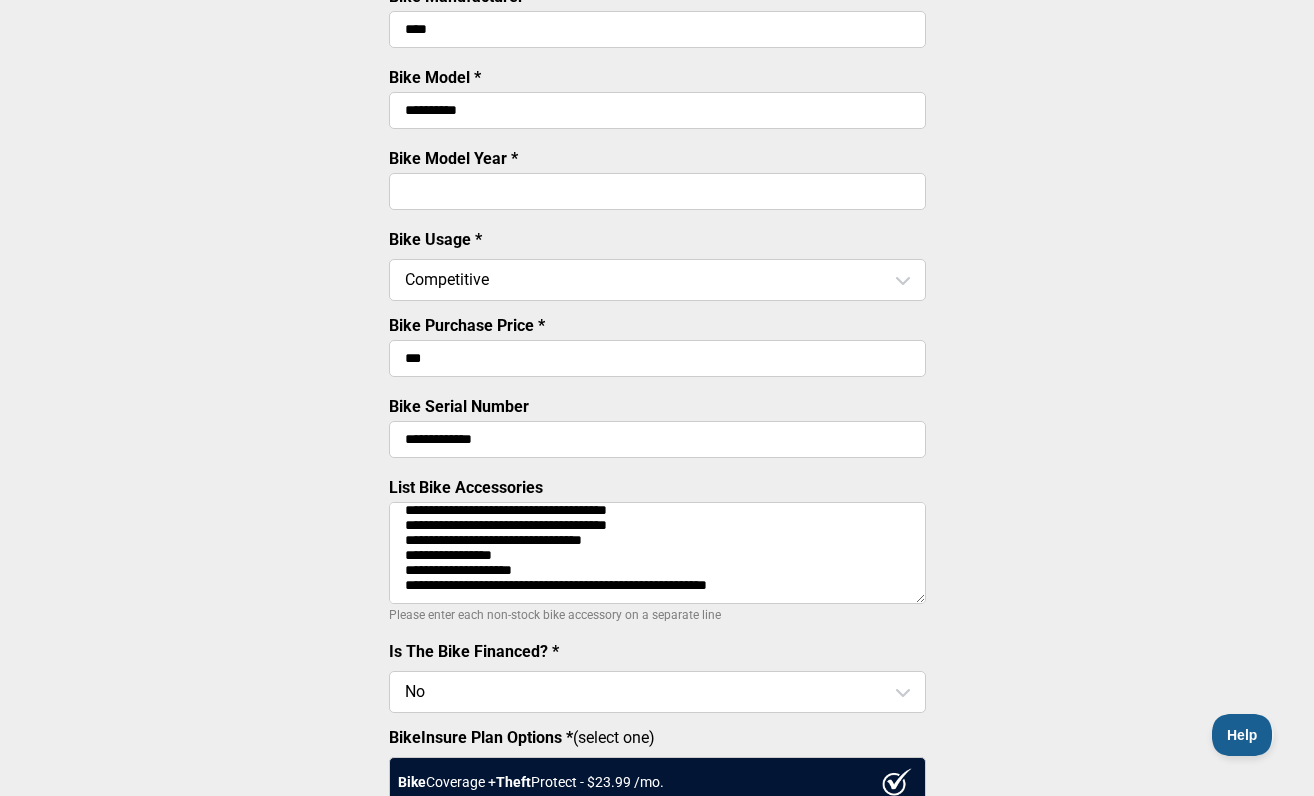 type on "**********" 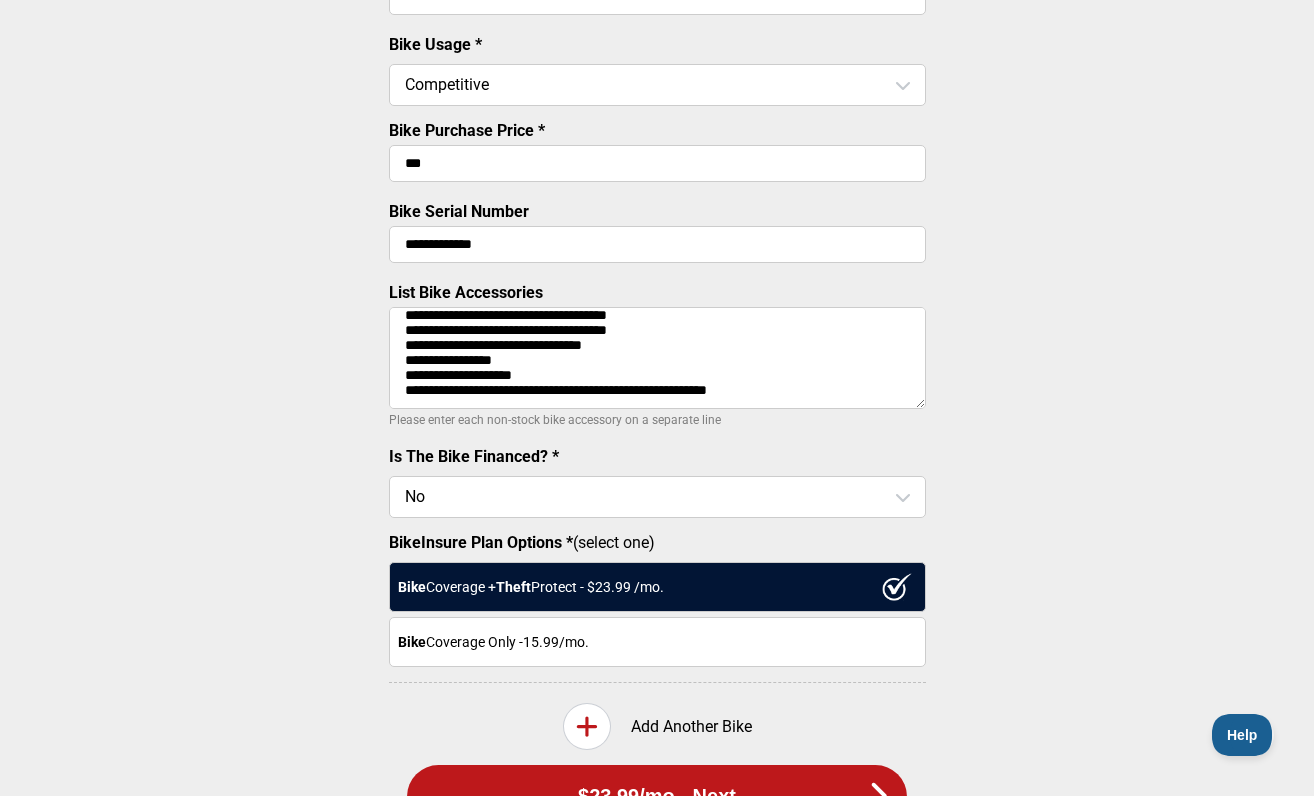 scroll, scrollTop: 594, scrollLeft: 0, axis: vertical 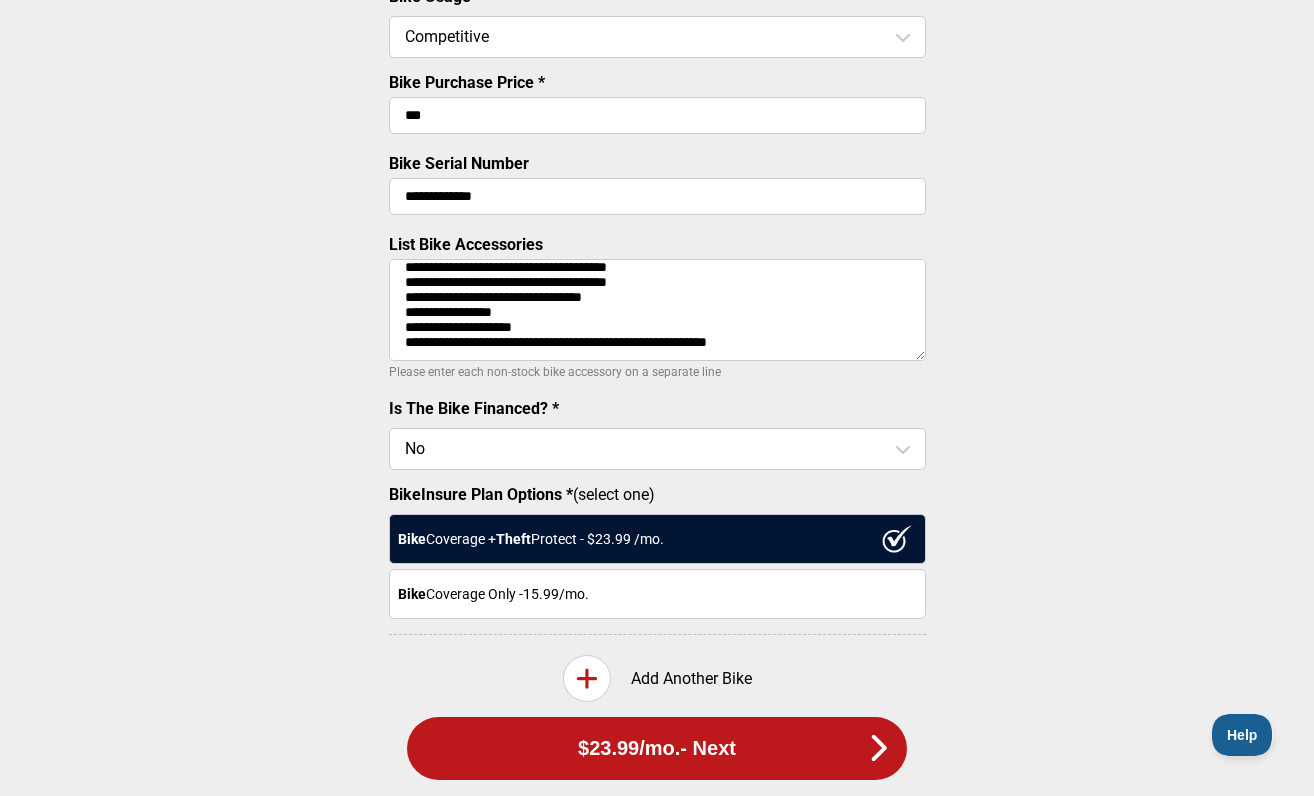 click at bounding box center (587, 678) 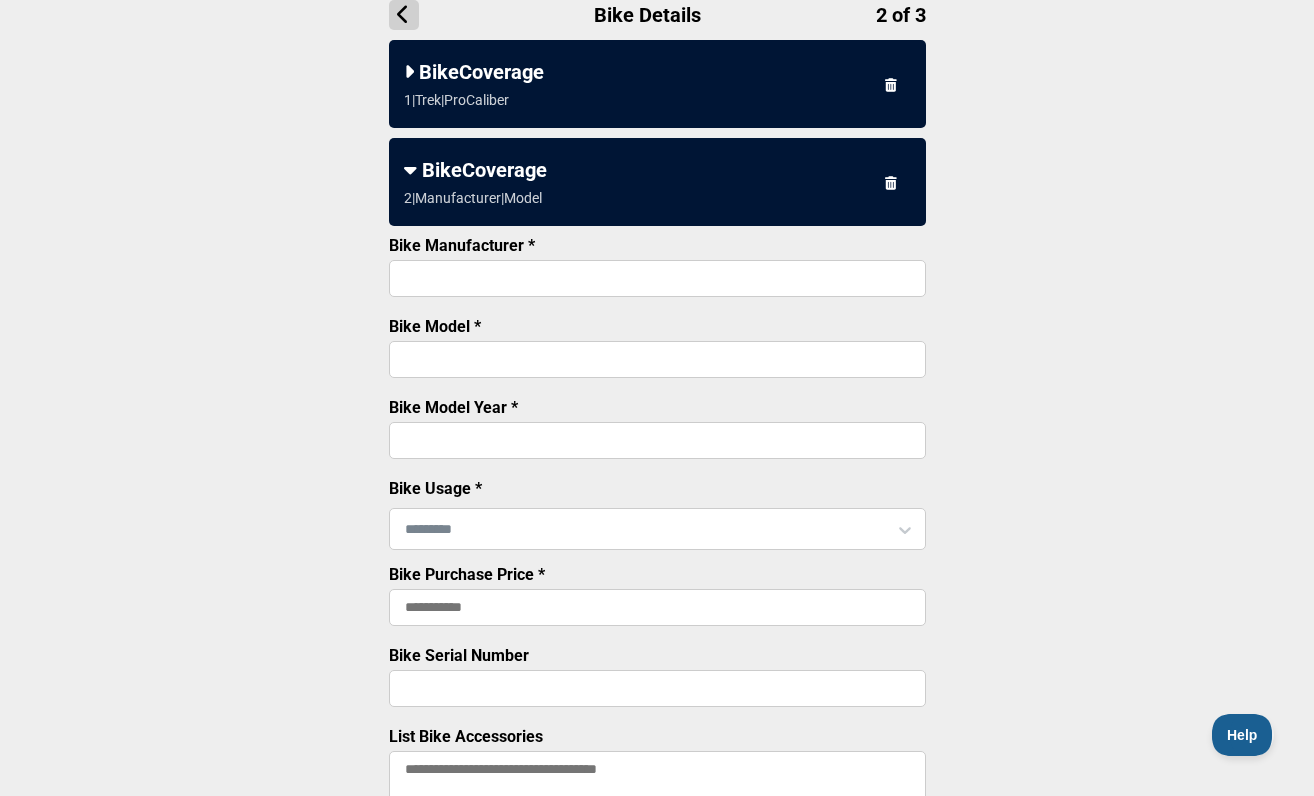 scroll, scrollTop: 187, scrollLeft: 0, axis: vertical 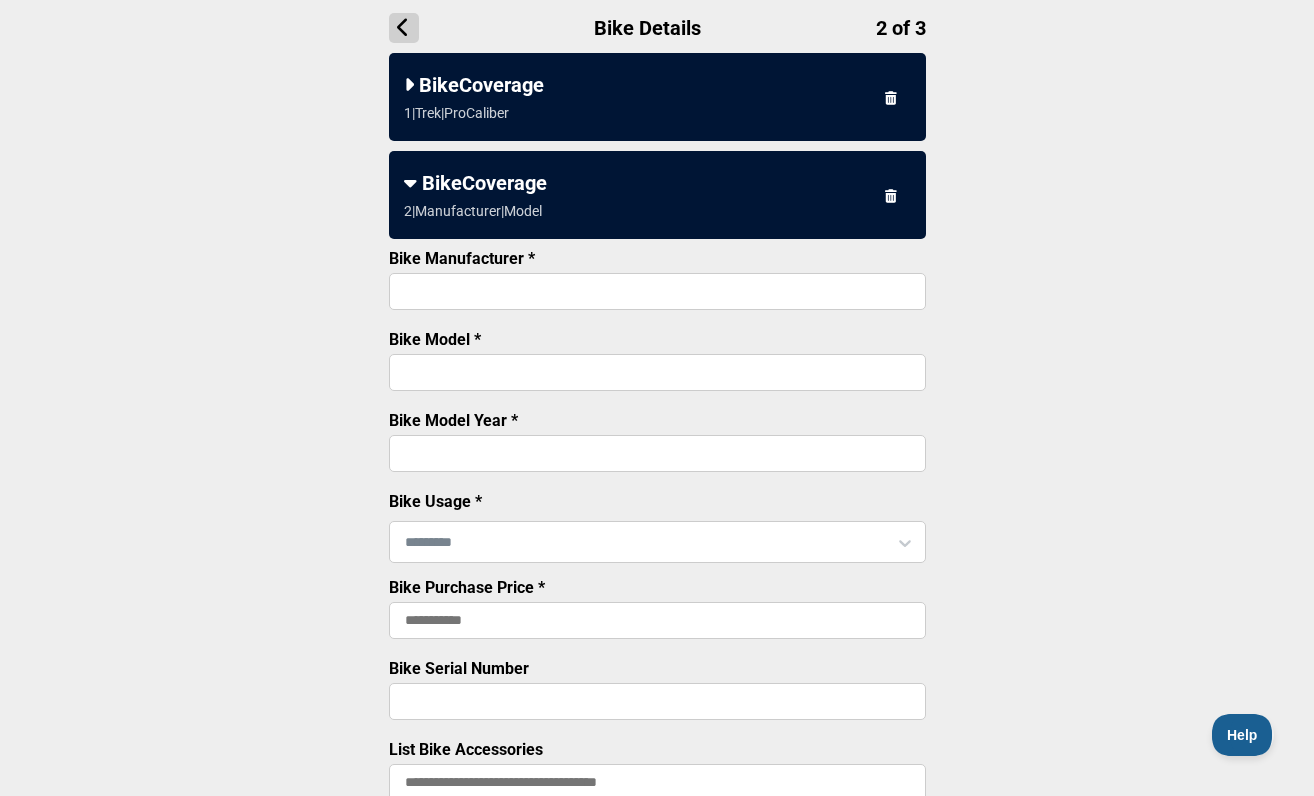 click on "Bike Manufacturer   *" at bounding box center [657, 291] 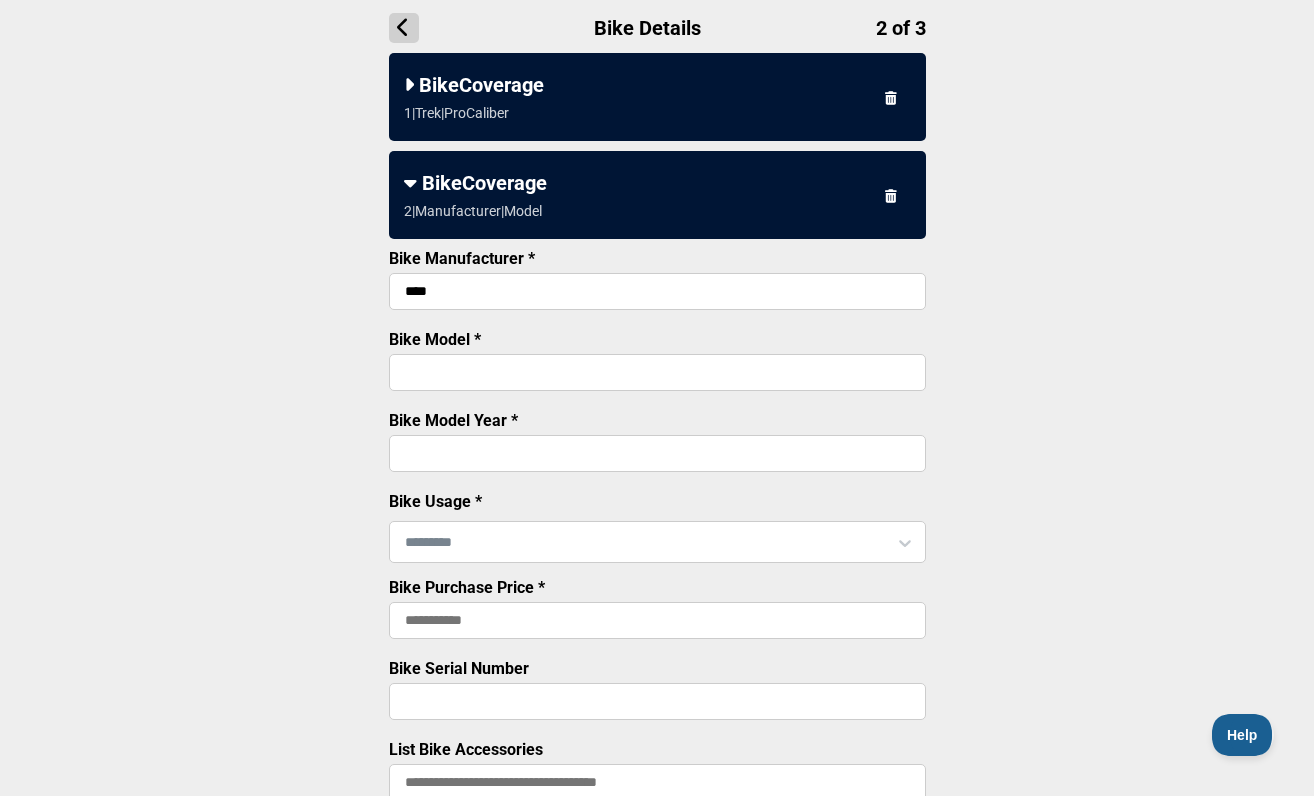 type on "****" 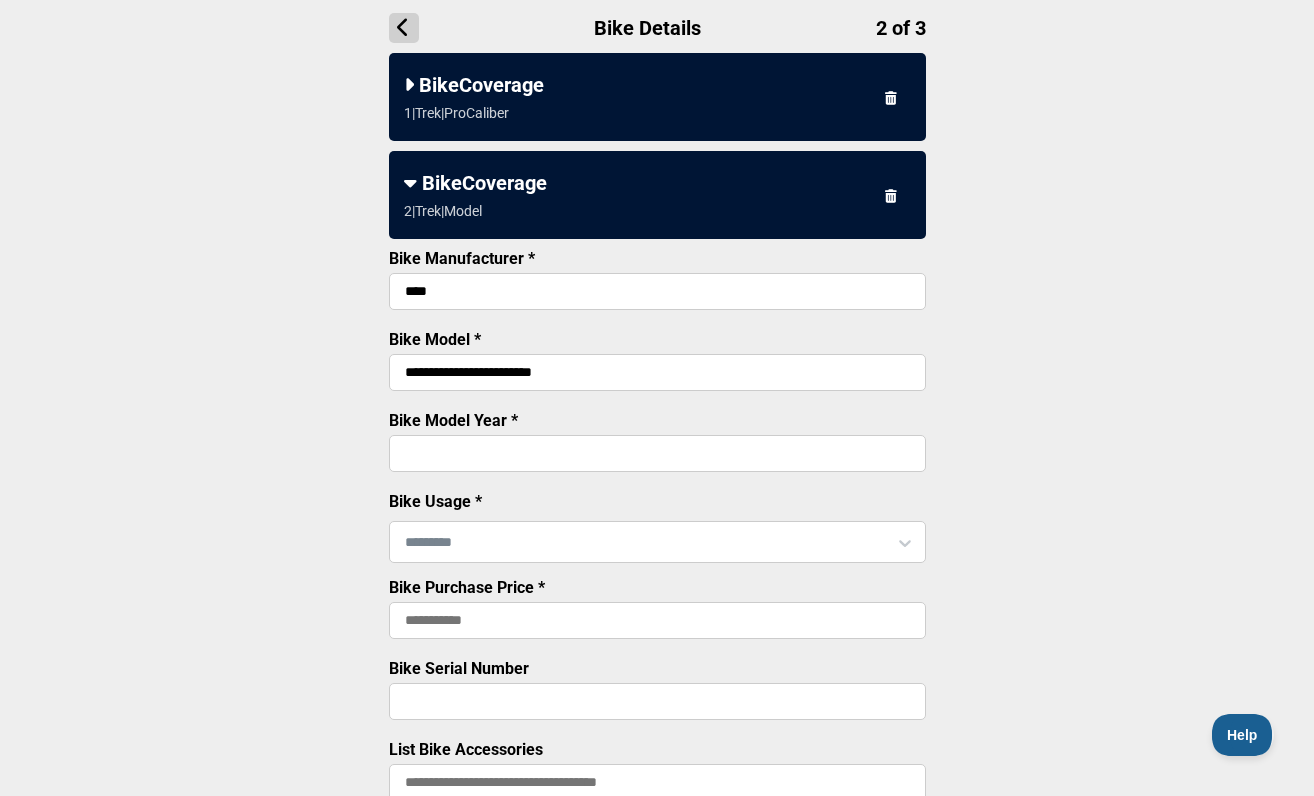 type on "**********" 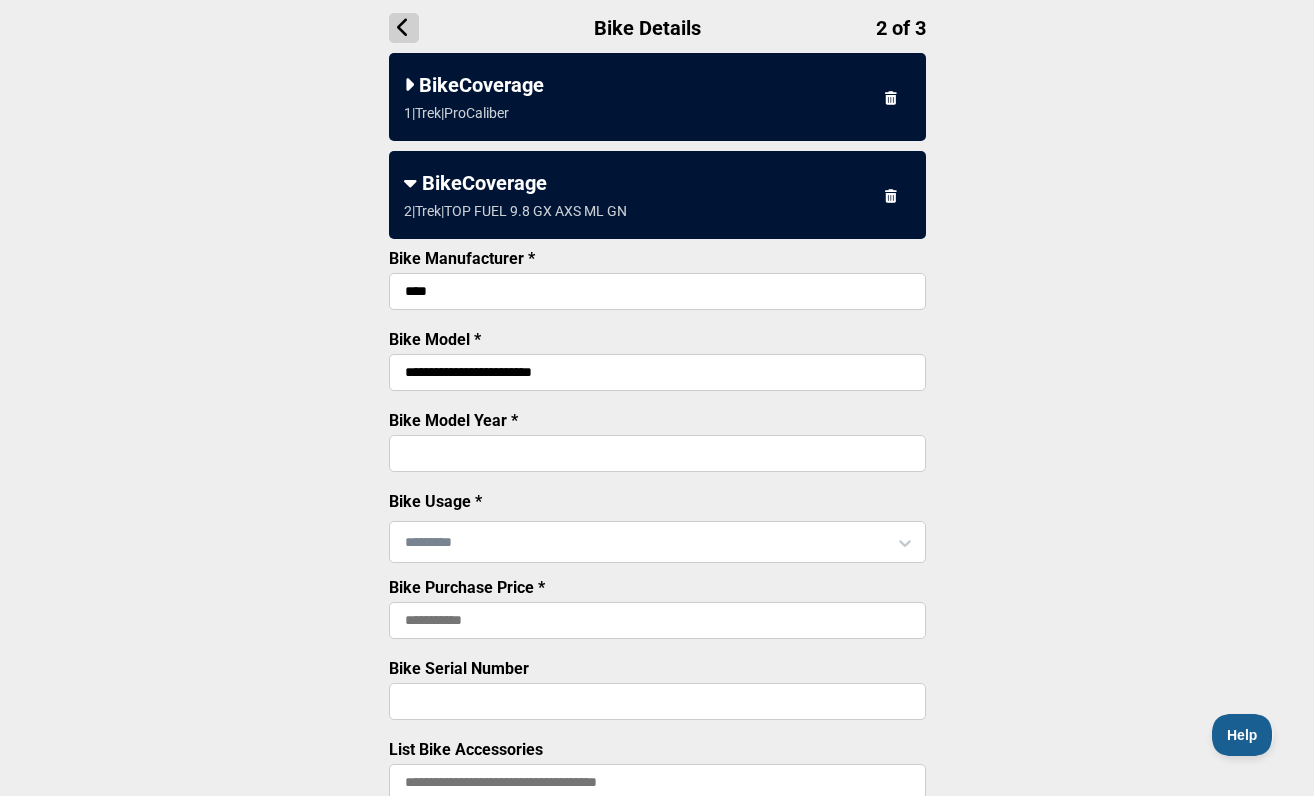 click on "**********" at bounding box center [657, 593] 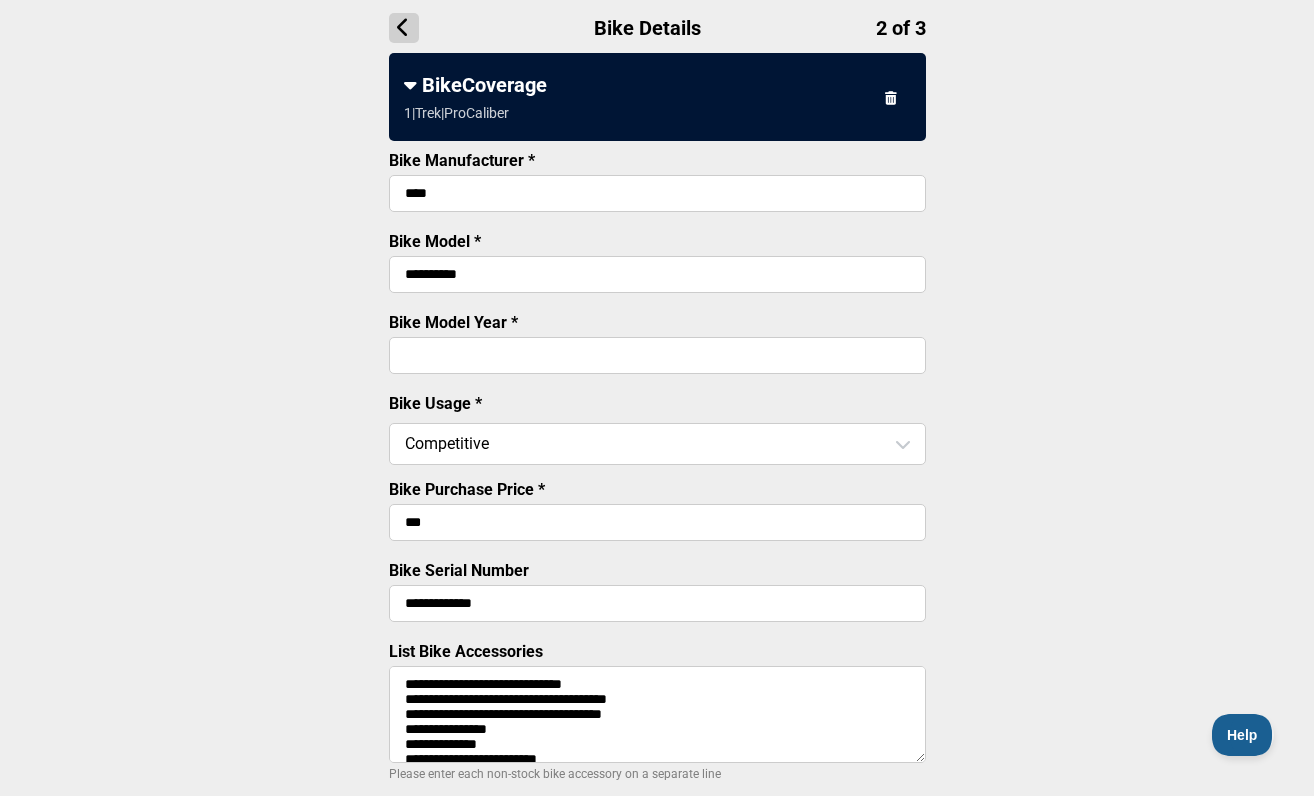 click on "**********" at bounding box center (657, 274) 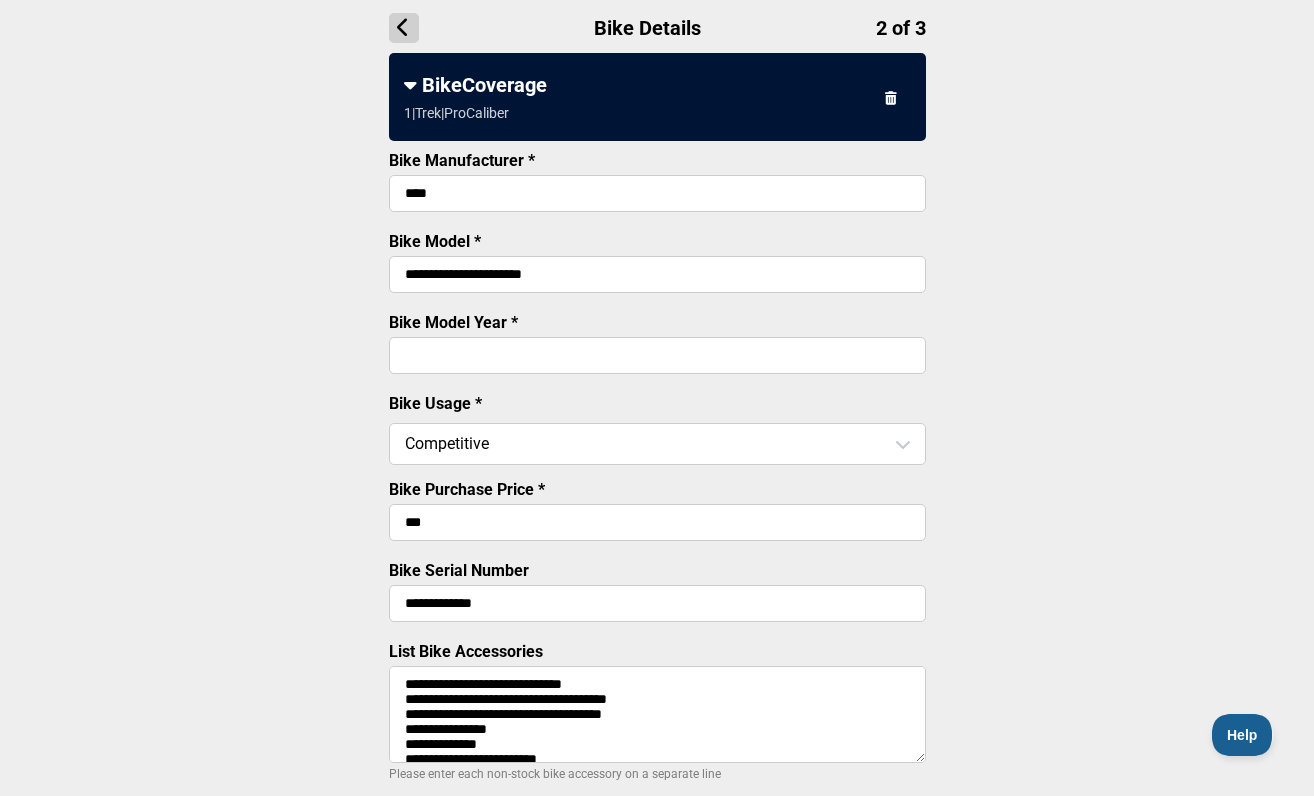 type on "**********" 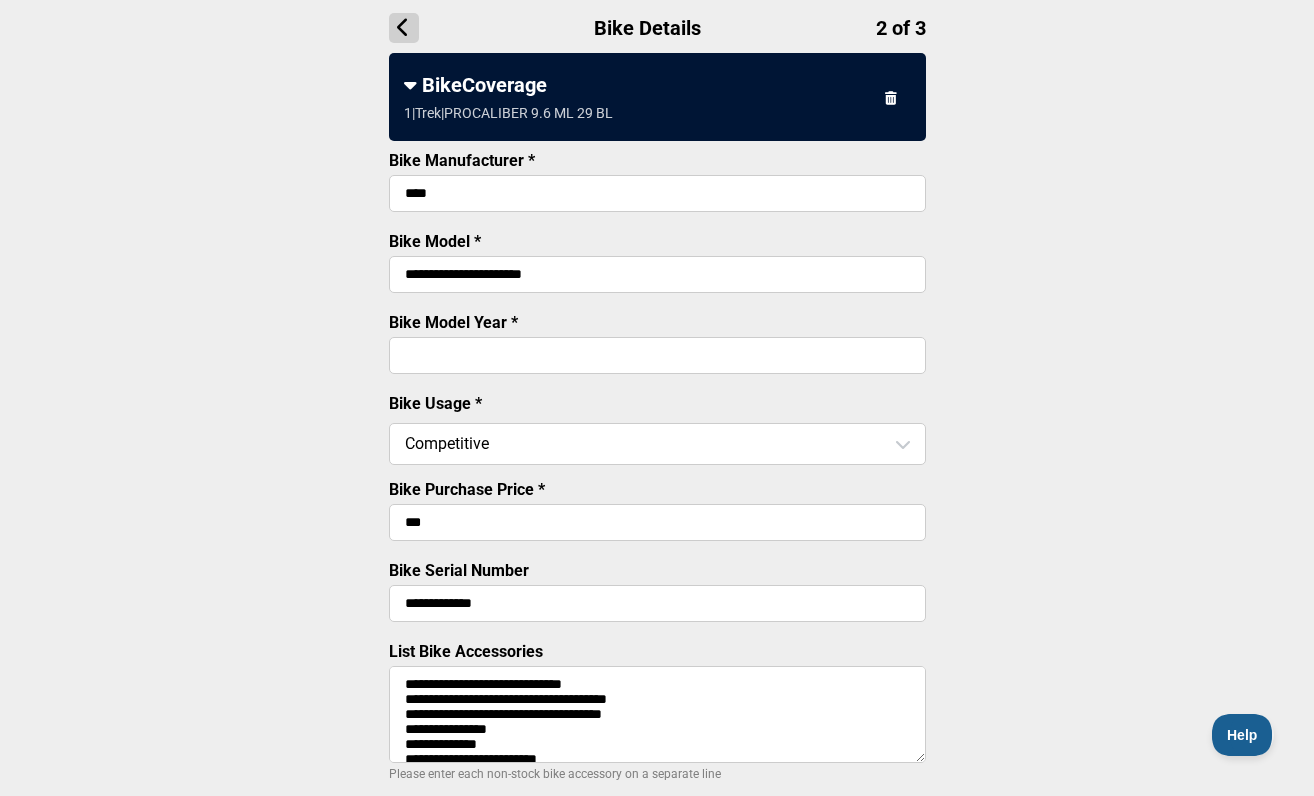 click on "**********" at bounding box center [657, 588] 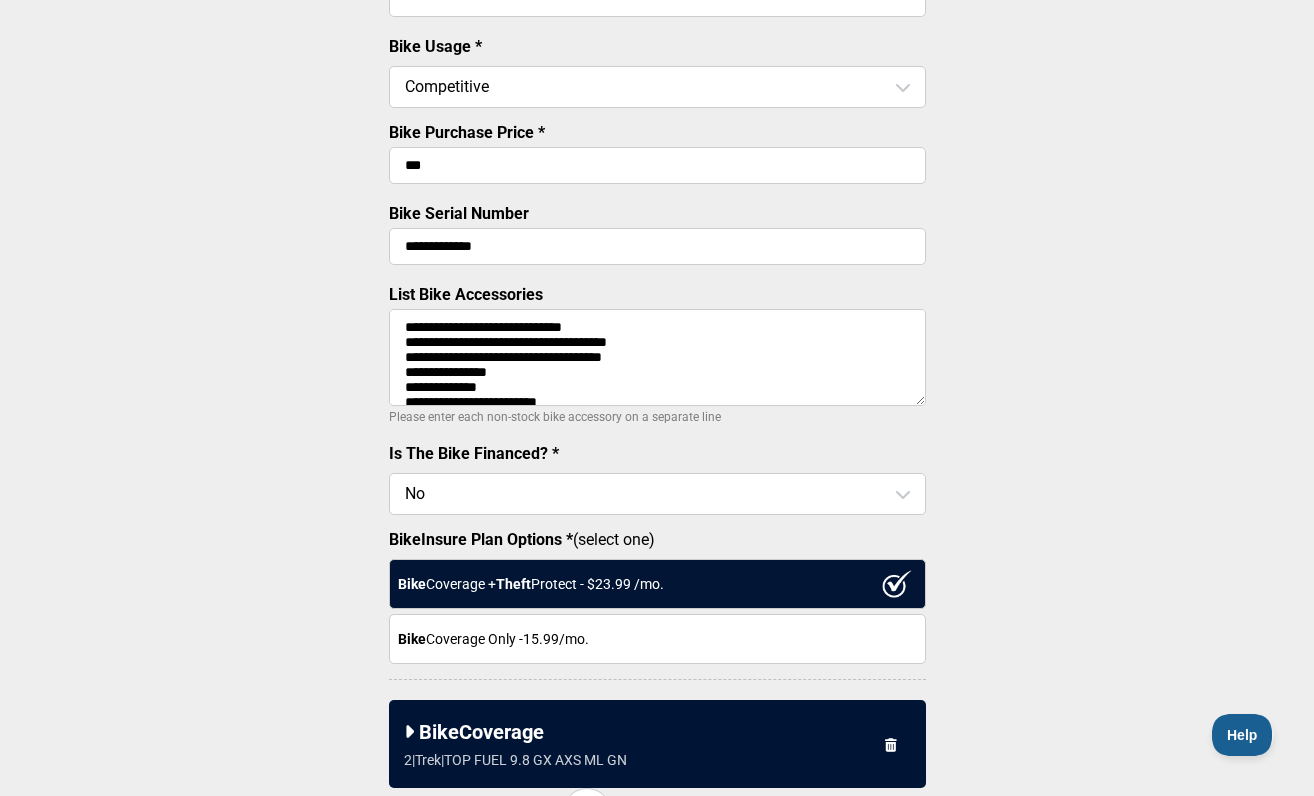 scroll, scrollTop: 765, scrollLeft: 0, axis: vertical 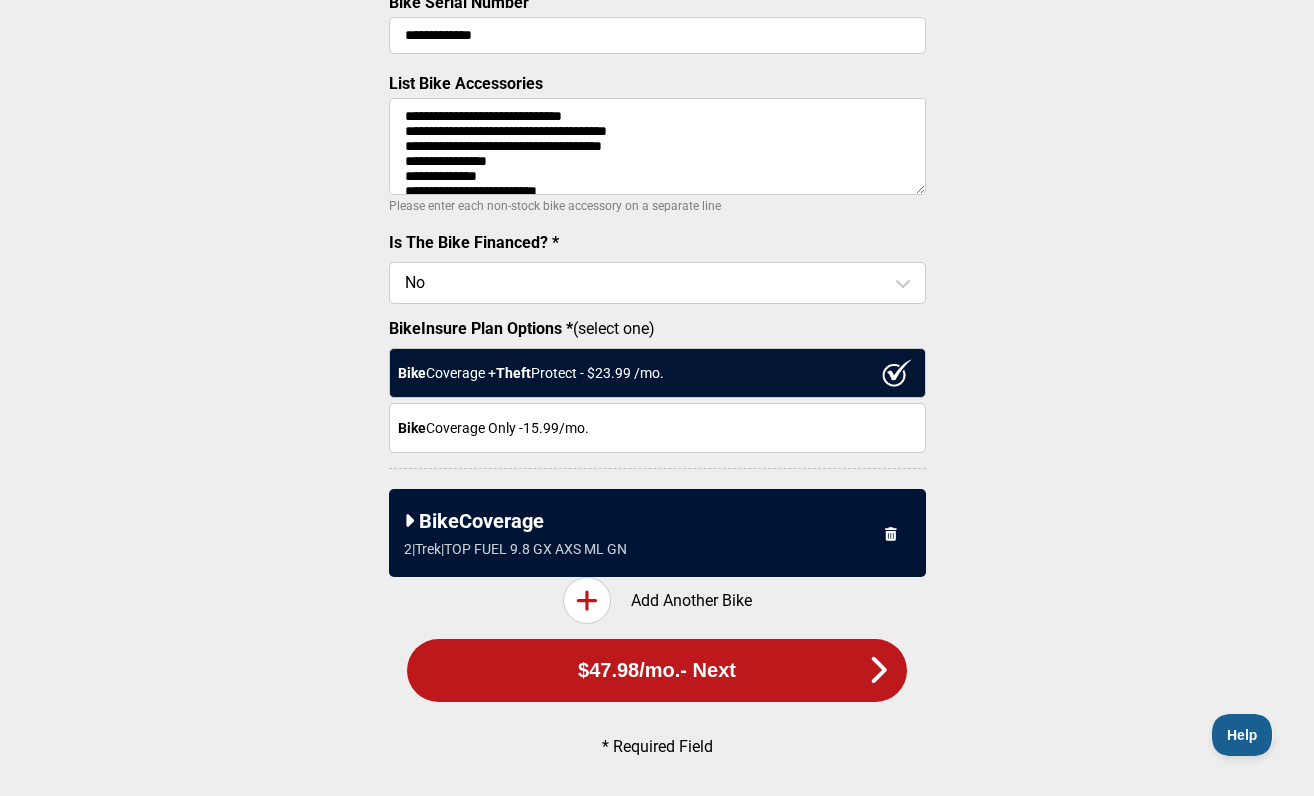 click on "BikeCoverage   2  |  Trek  |  TOP FUEL 9.8 GX AXS ML GN" at bounding box center (657, 533) 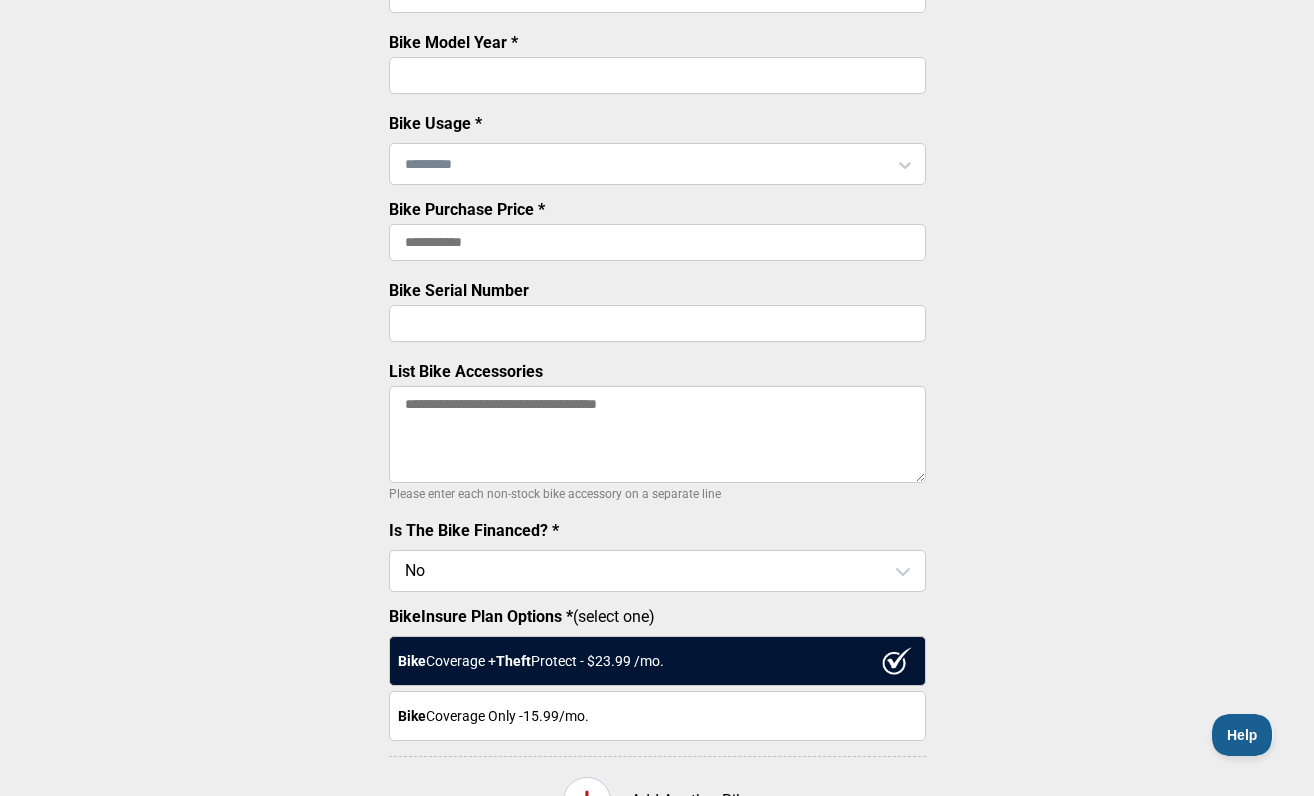 scroll, scrollTop: 359, scrollLeft: 0, axis: vertical 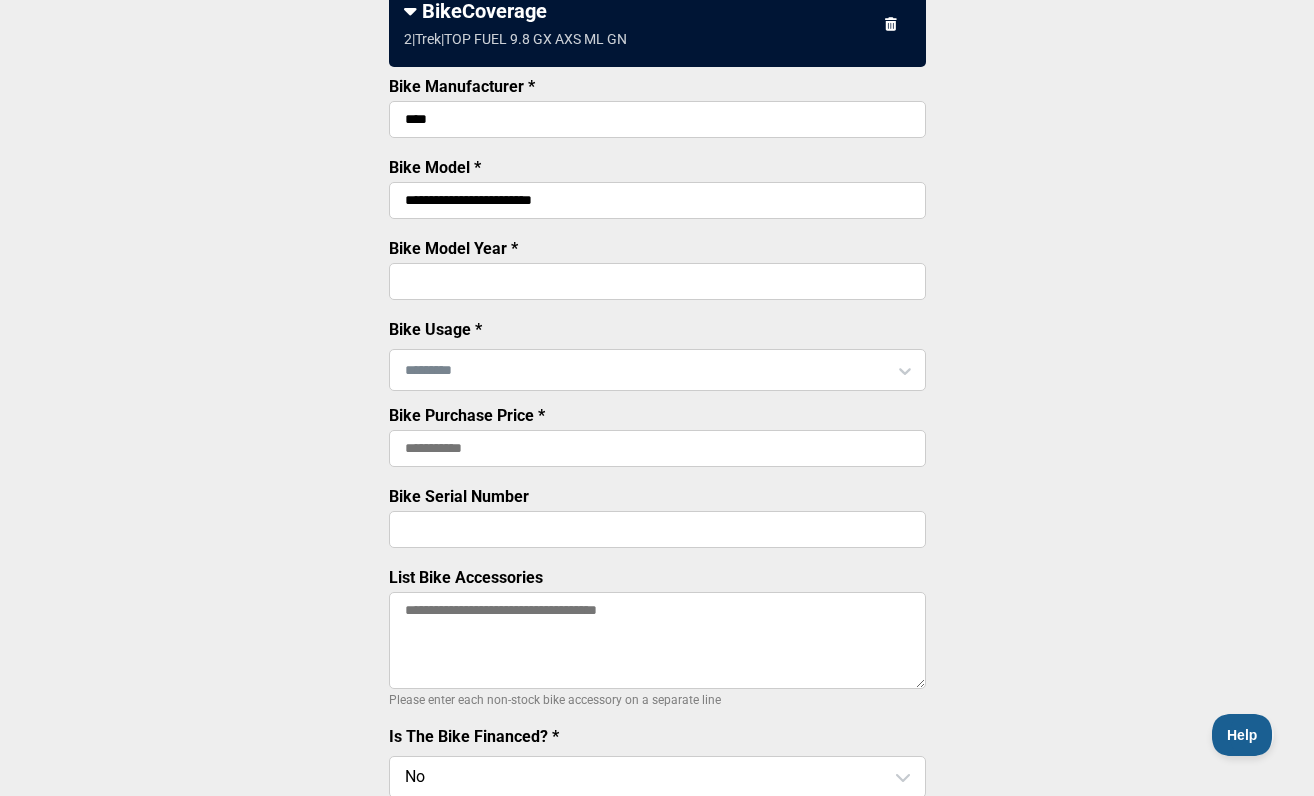 click on "Bike Model Year   *" at bounding box center (657, 281) 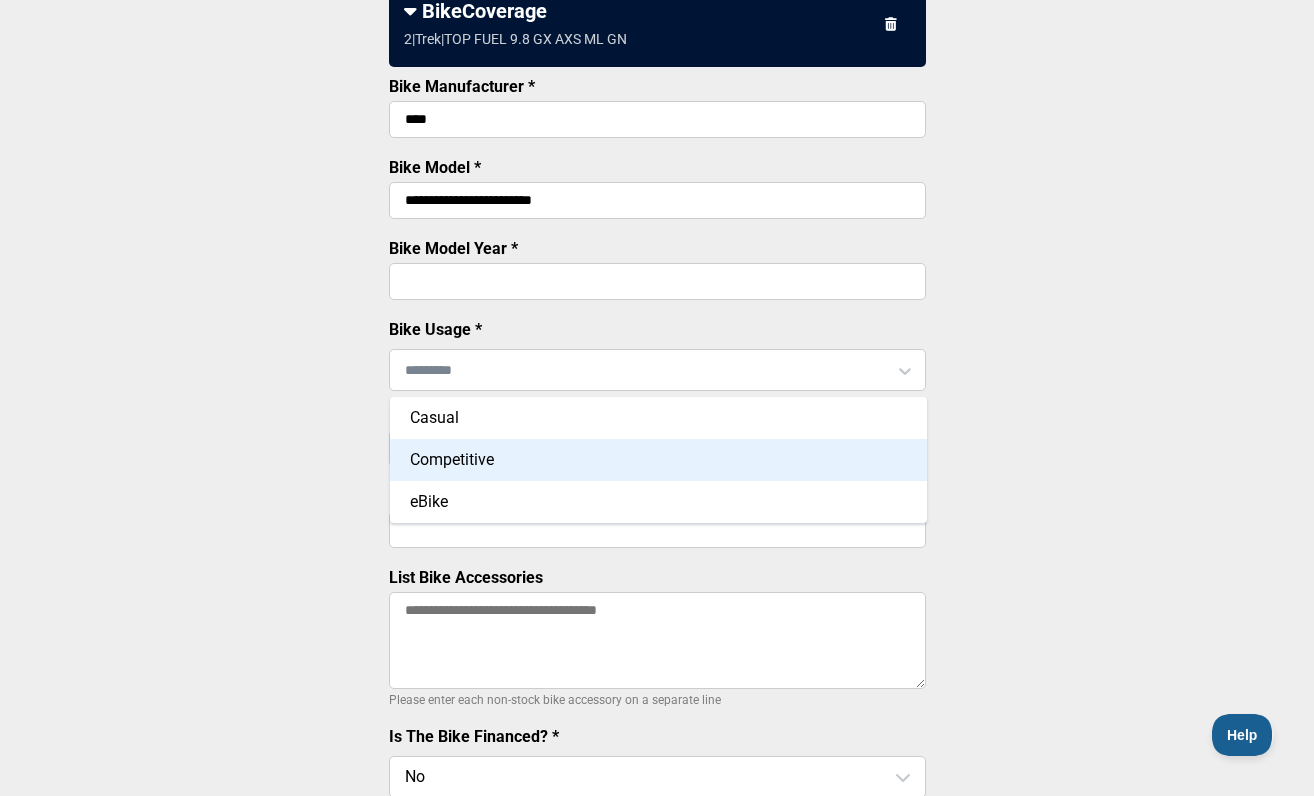 click on "Competitive" at bounding box center (658, 460) 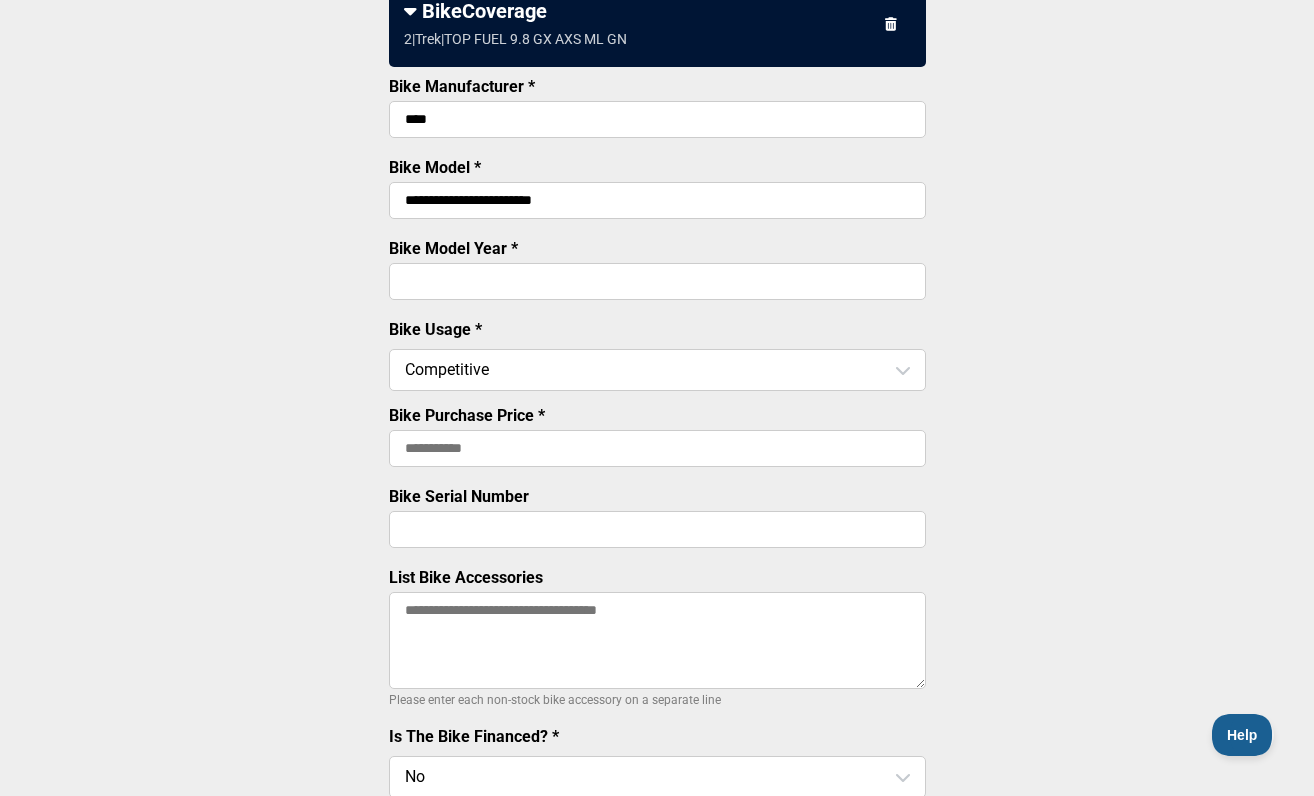 click on "Bike Purchase Price   *" at bounding box center (657, 448) 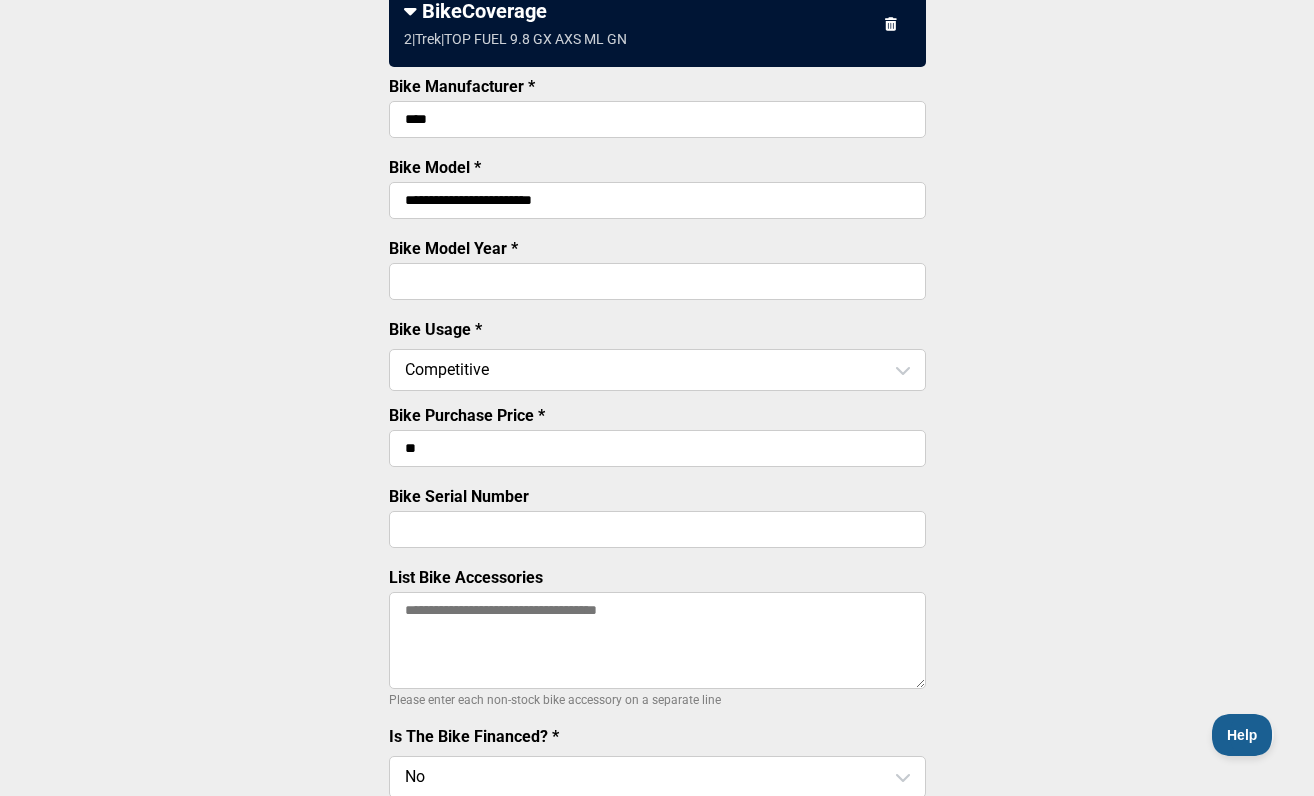 type on "*" 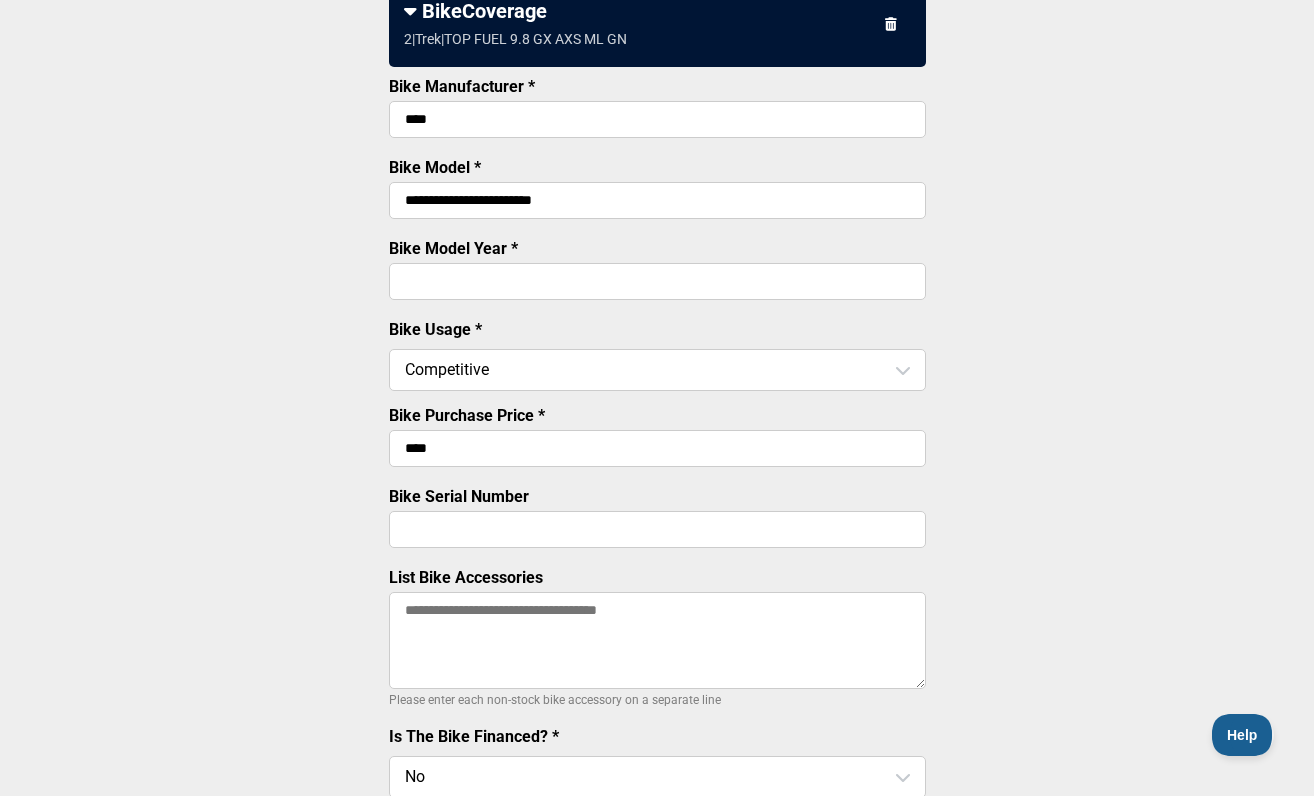 type on "******" 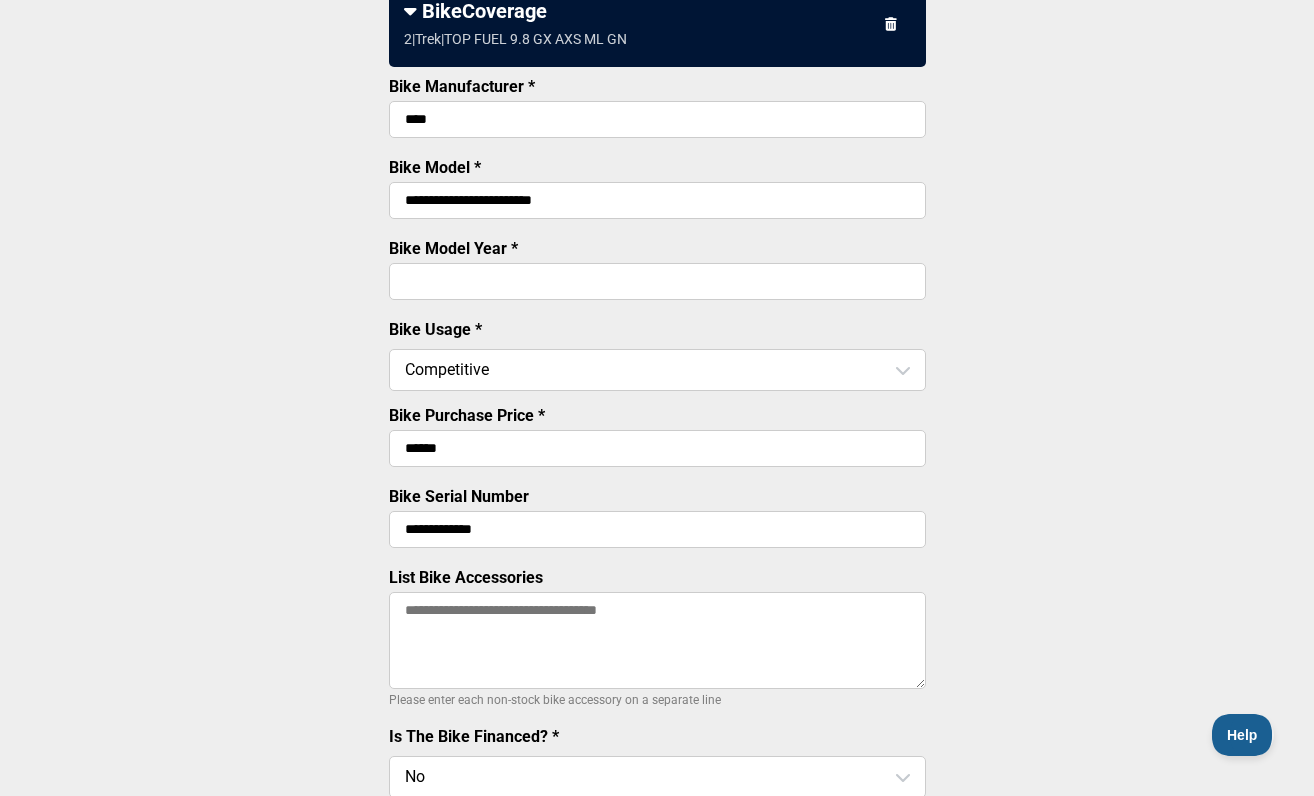 type on "**********" 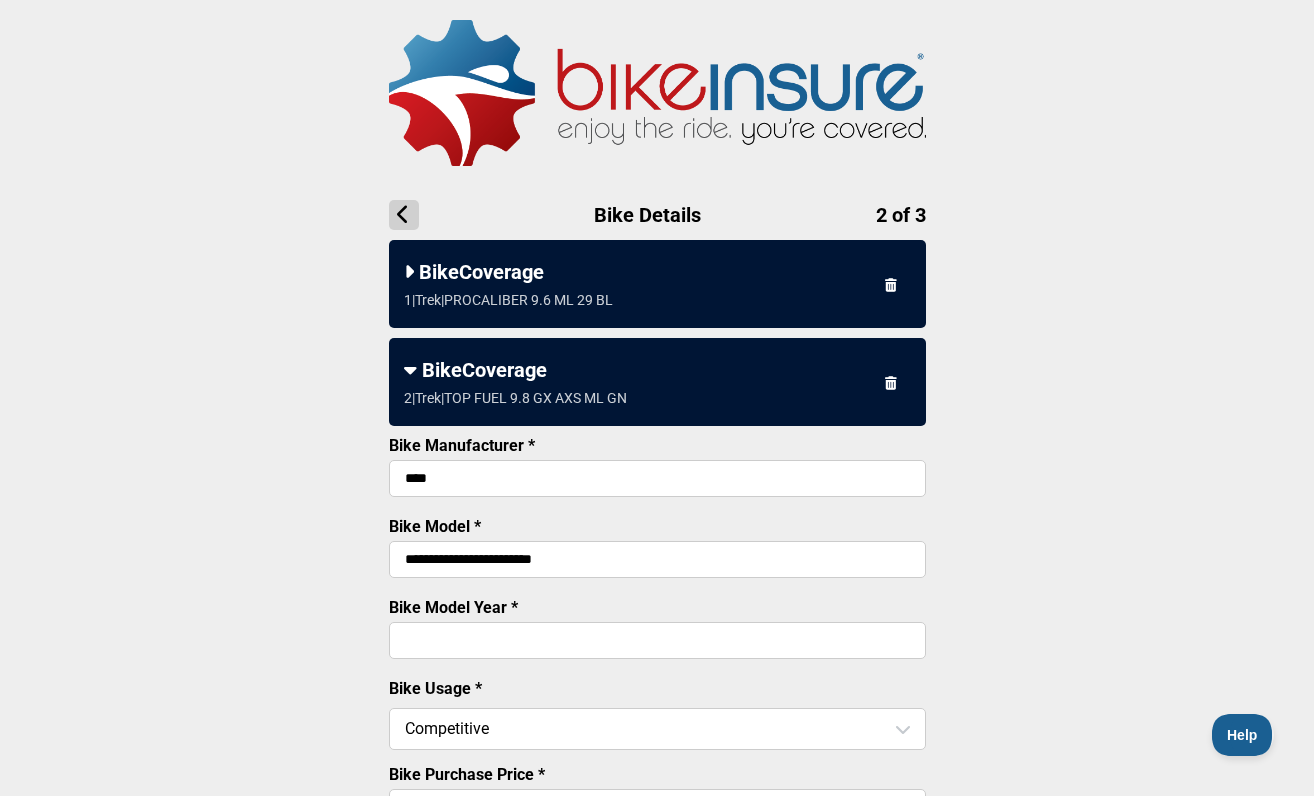 click on "1  |  Trek  |  PROCALIBER 9.6 ML 29 BL" at bounding box center (657, 300) 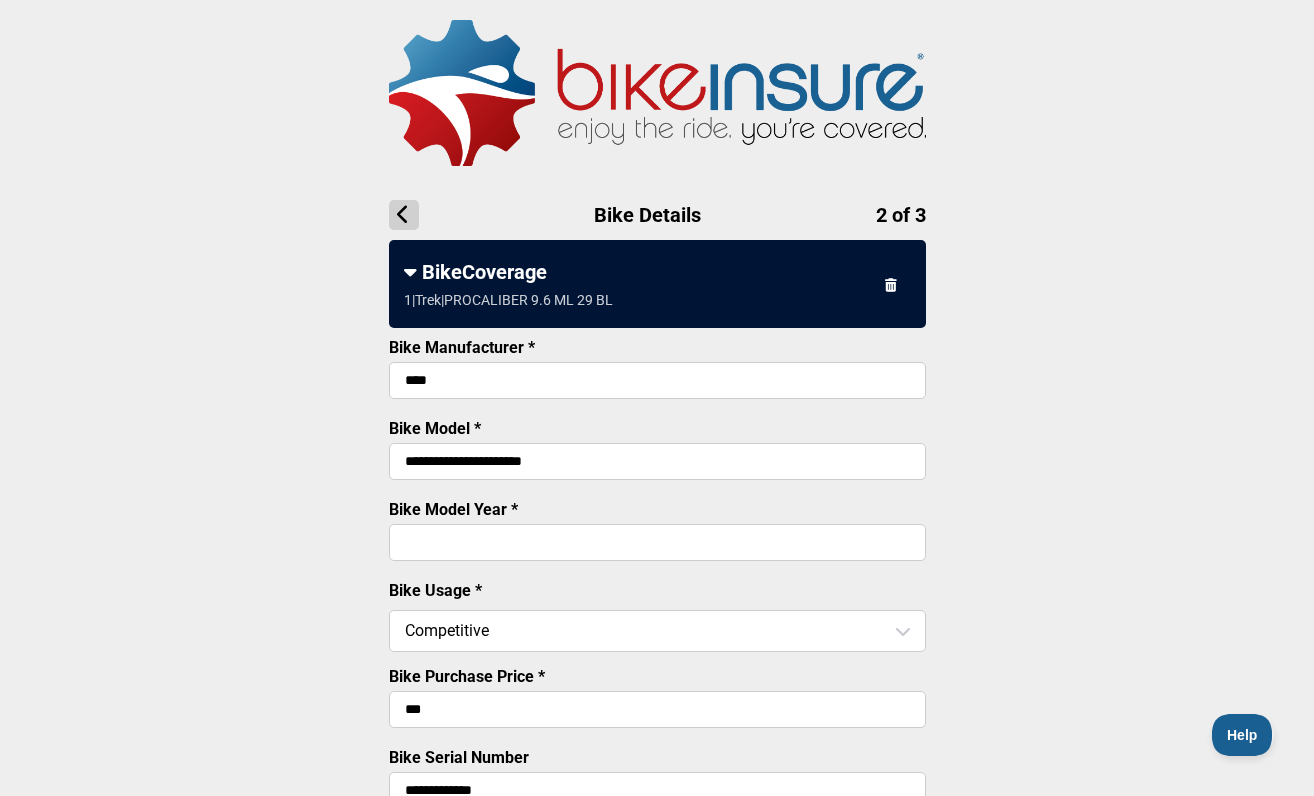 scroll, scrollTop: 334, scrollLeft: 0, axis: vertical 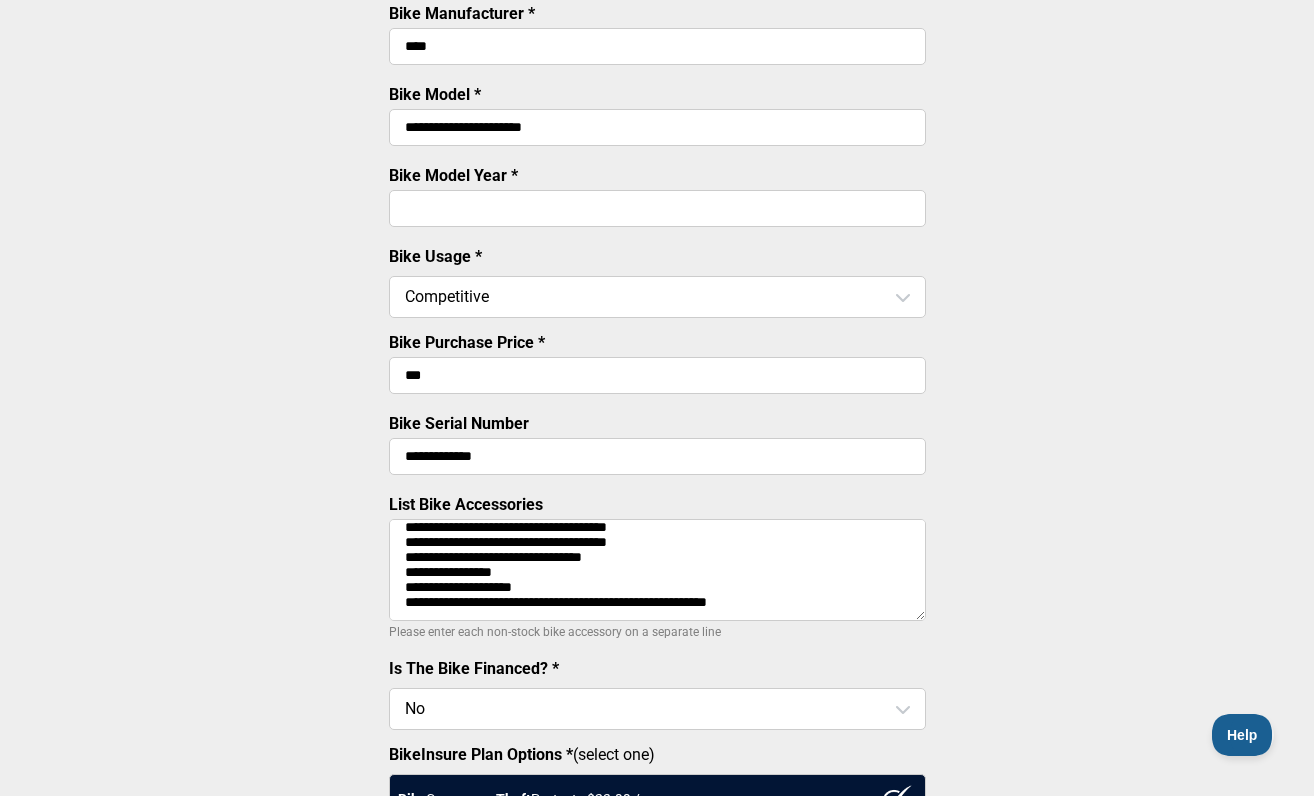 click on "**********" at bounding box center (657, 570) 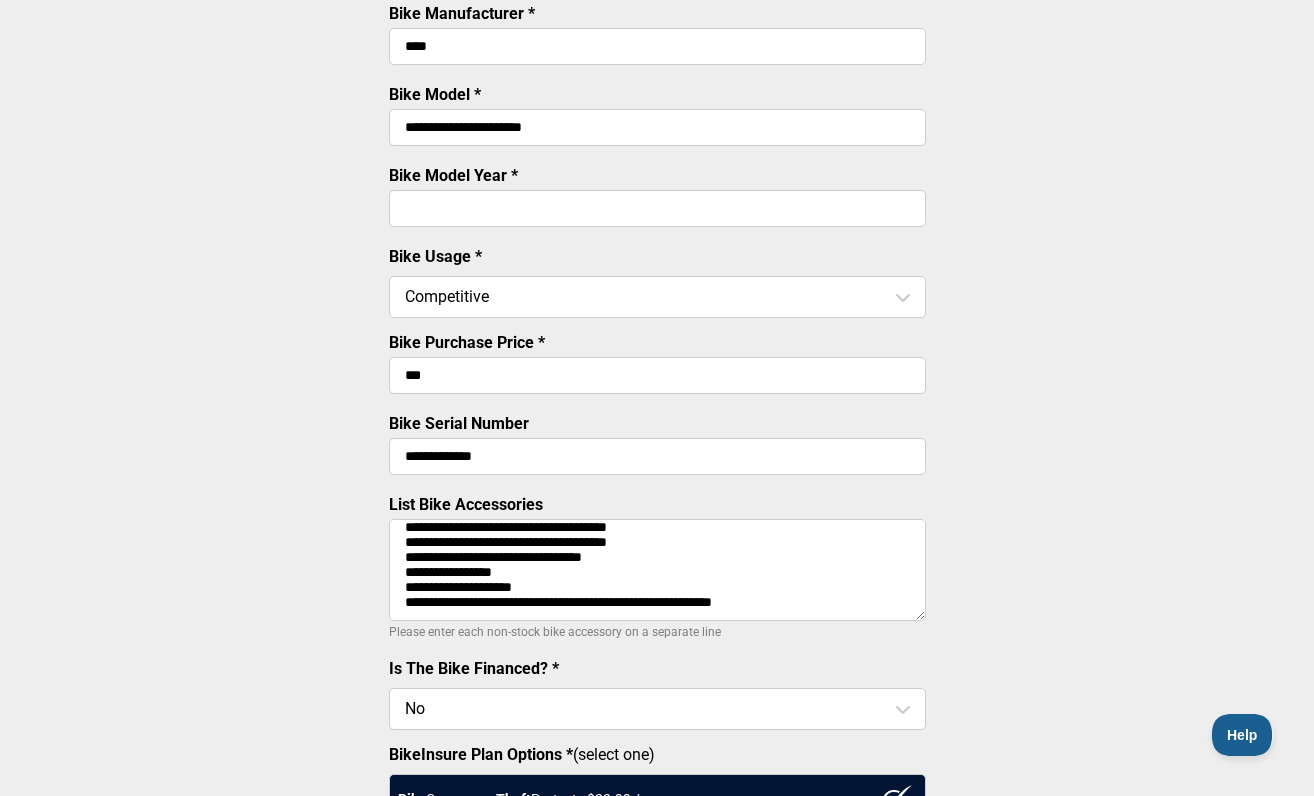 scroll, scrollTop: 134, scrollLeft: 0, axis: vertical 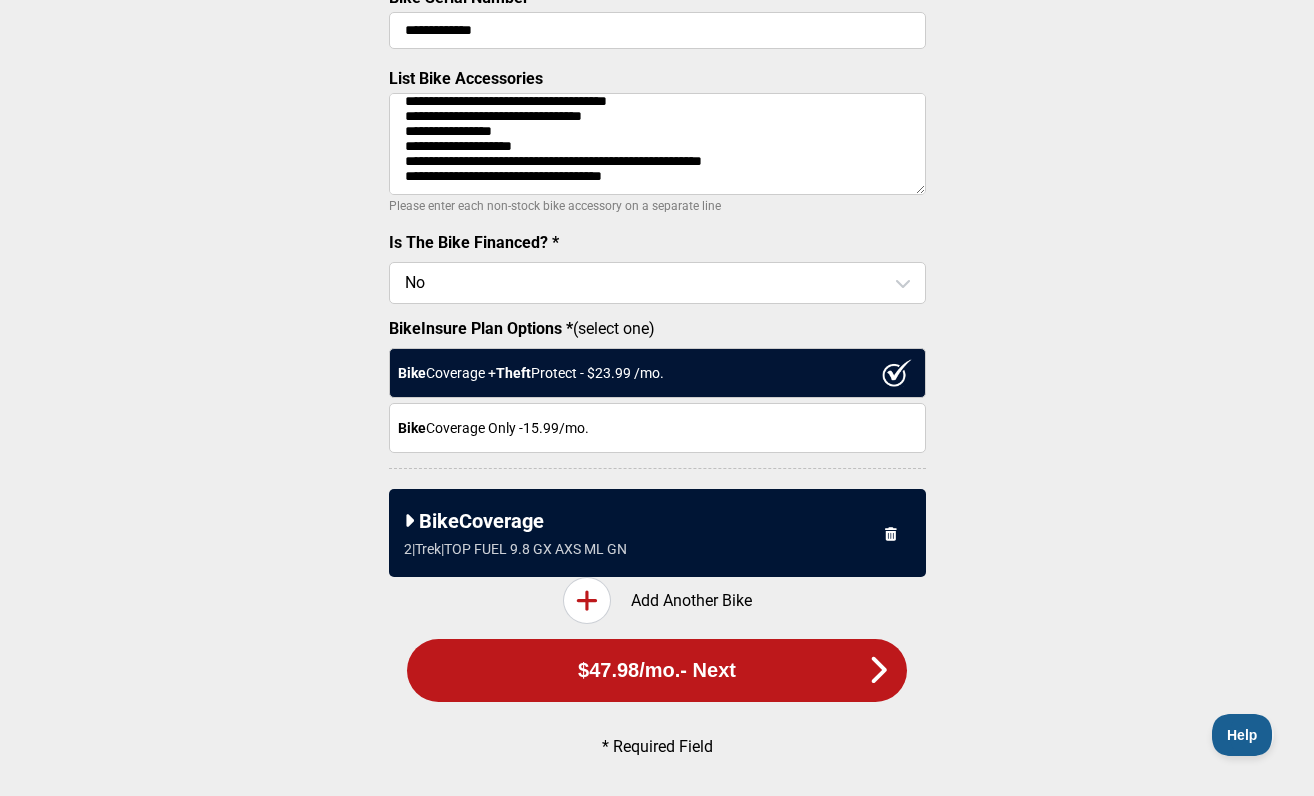 type on "**********" 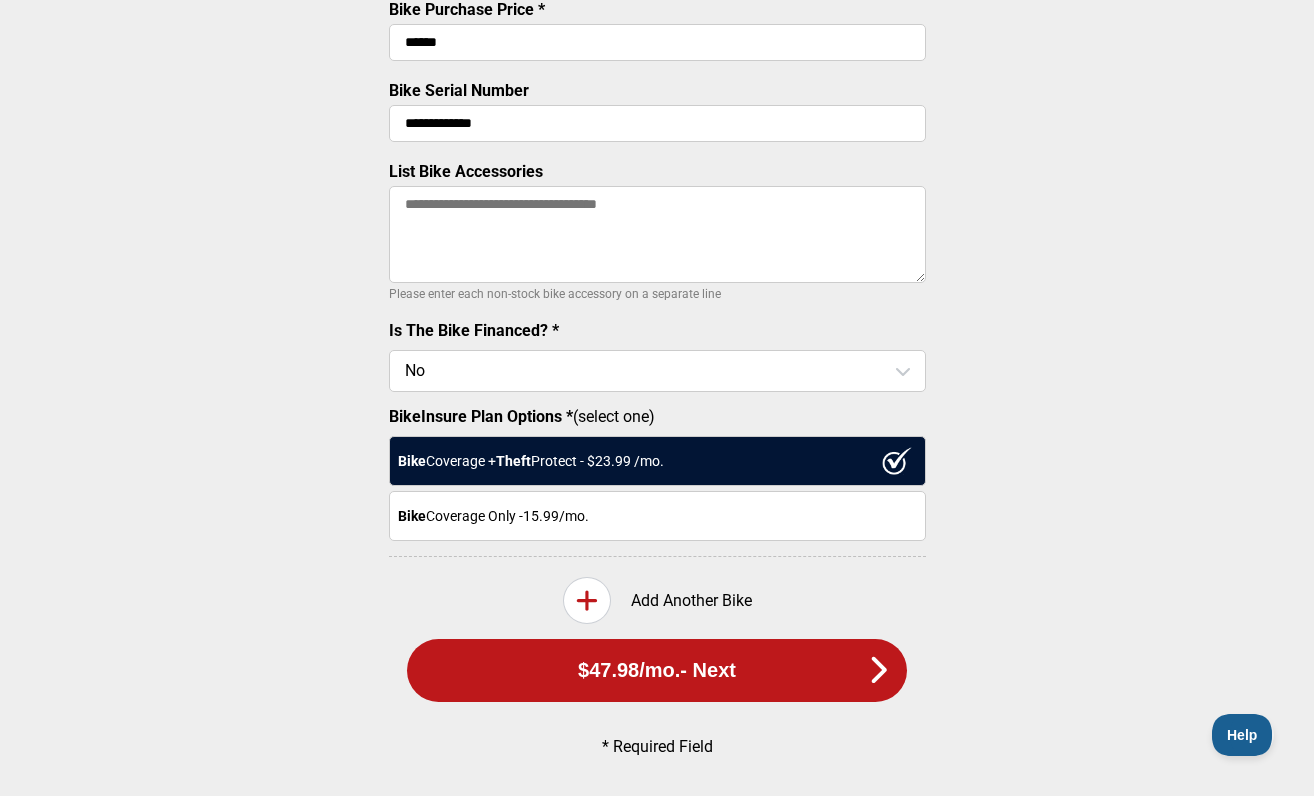 click on "List Bike Accessories" at bounding box center (657, 234) 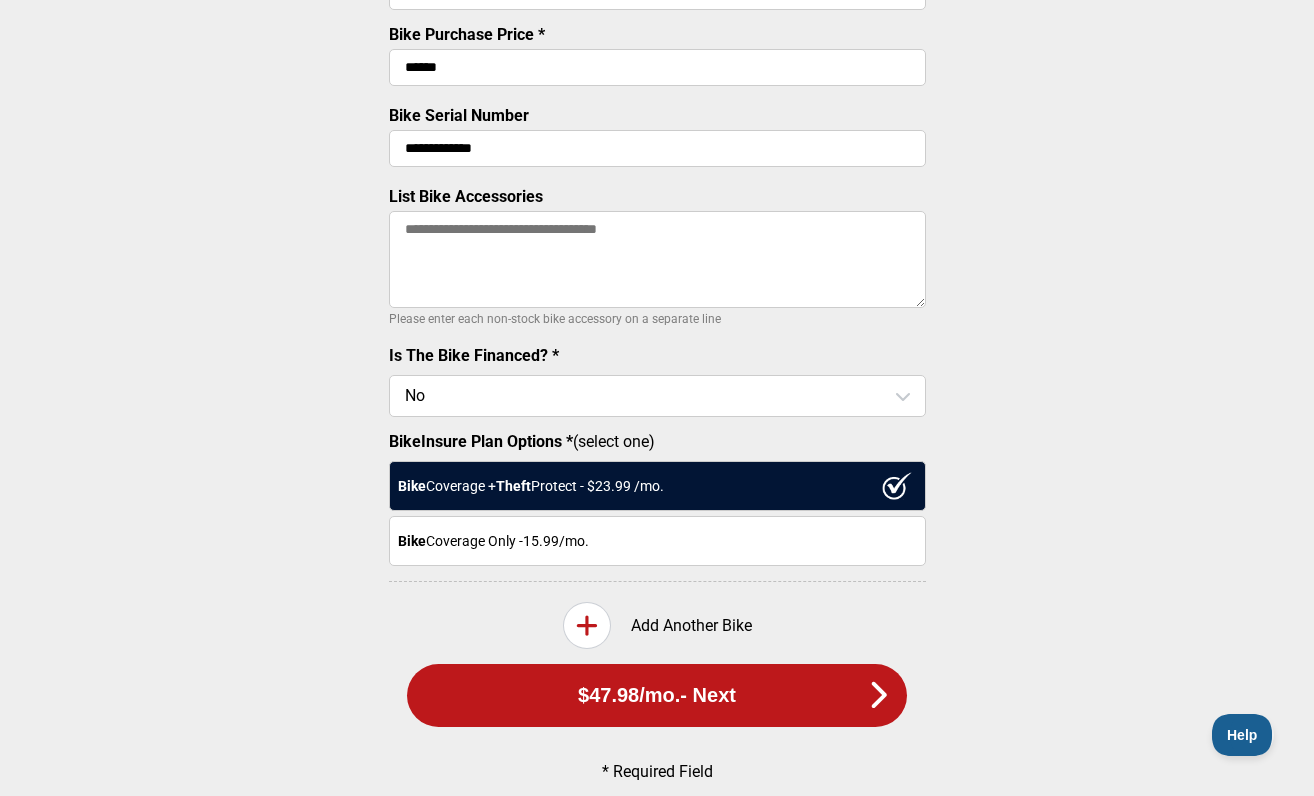 scroll, scrollTop: 653, scrollLeft: 0, axis: vertical 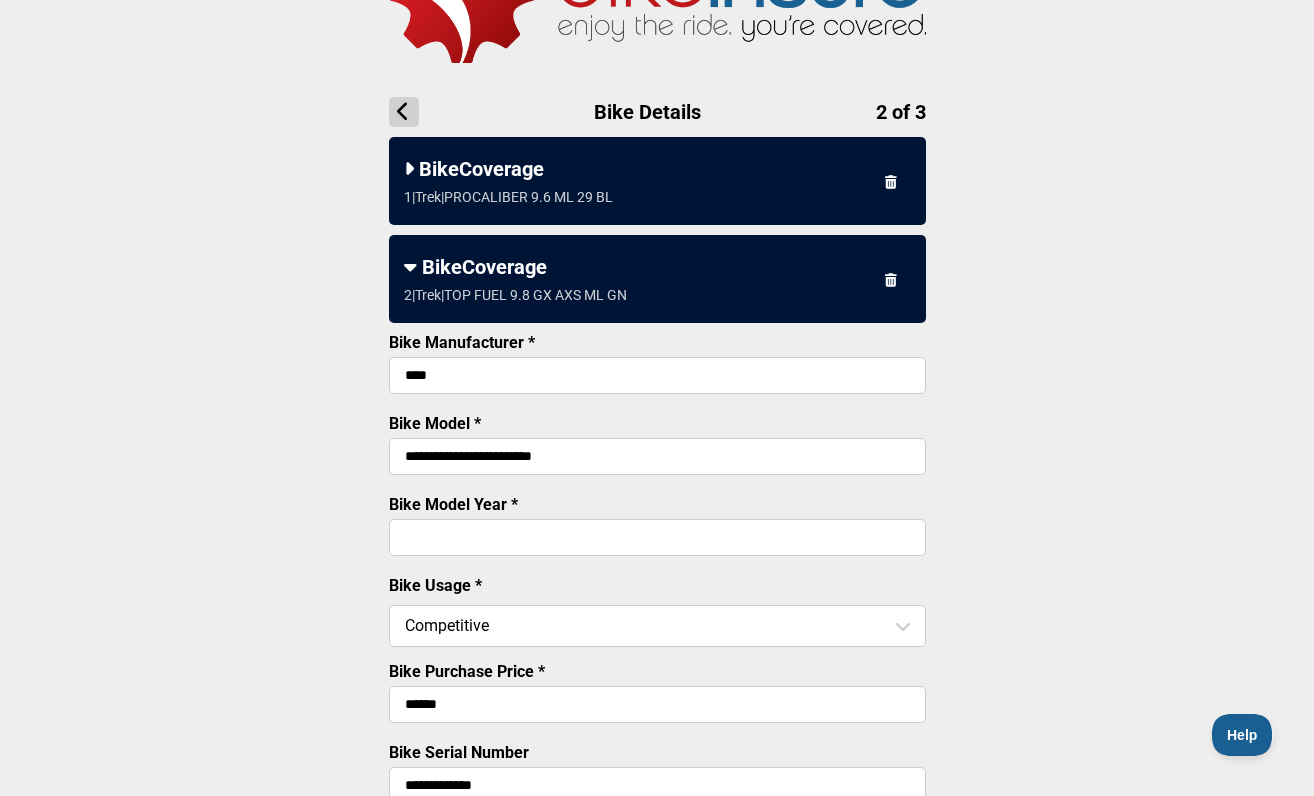 type on "**********" 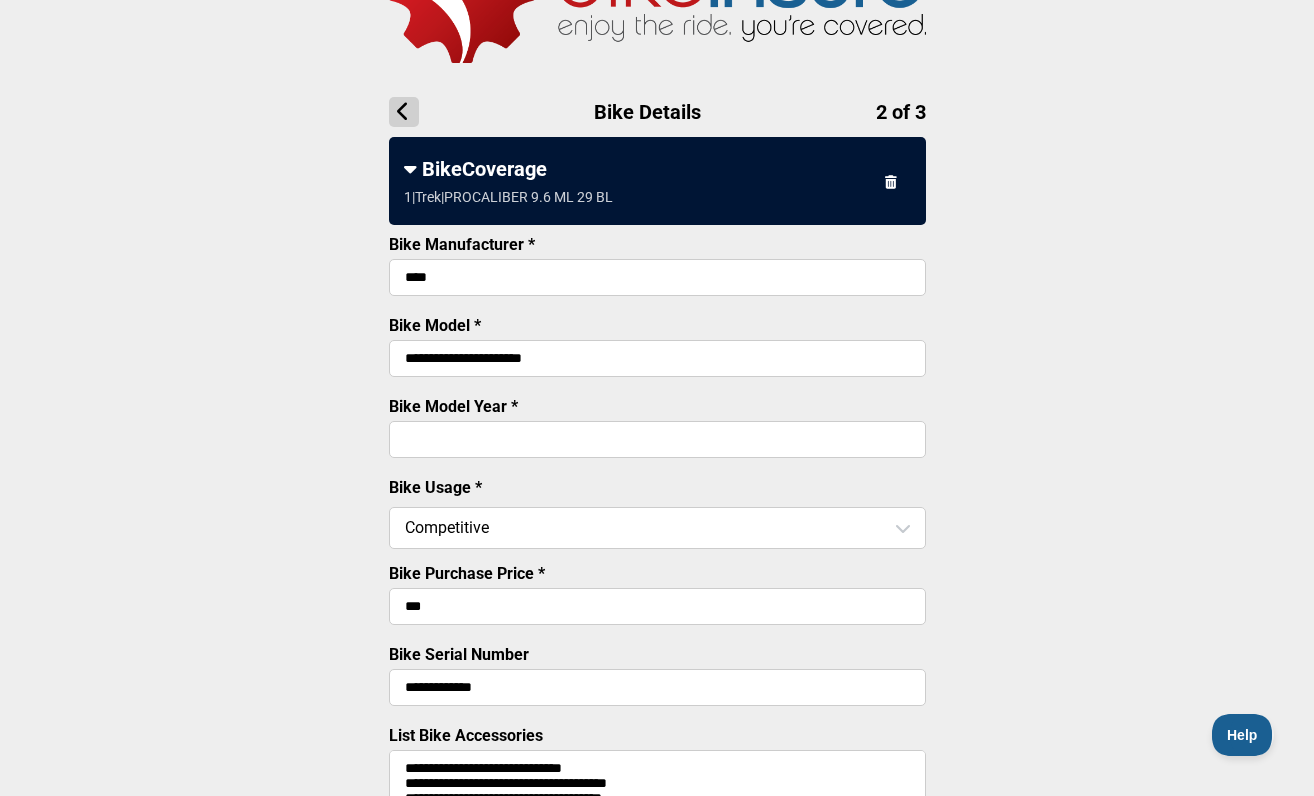 scroll, scrollTop: 320, scrollLeft: 0, axis: vertical 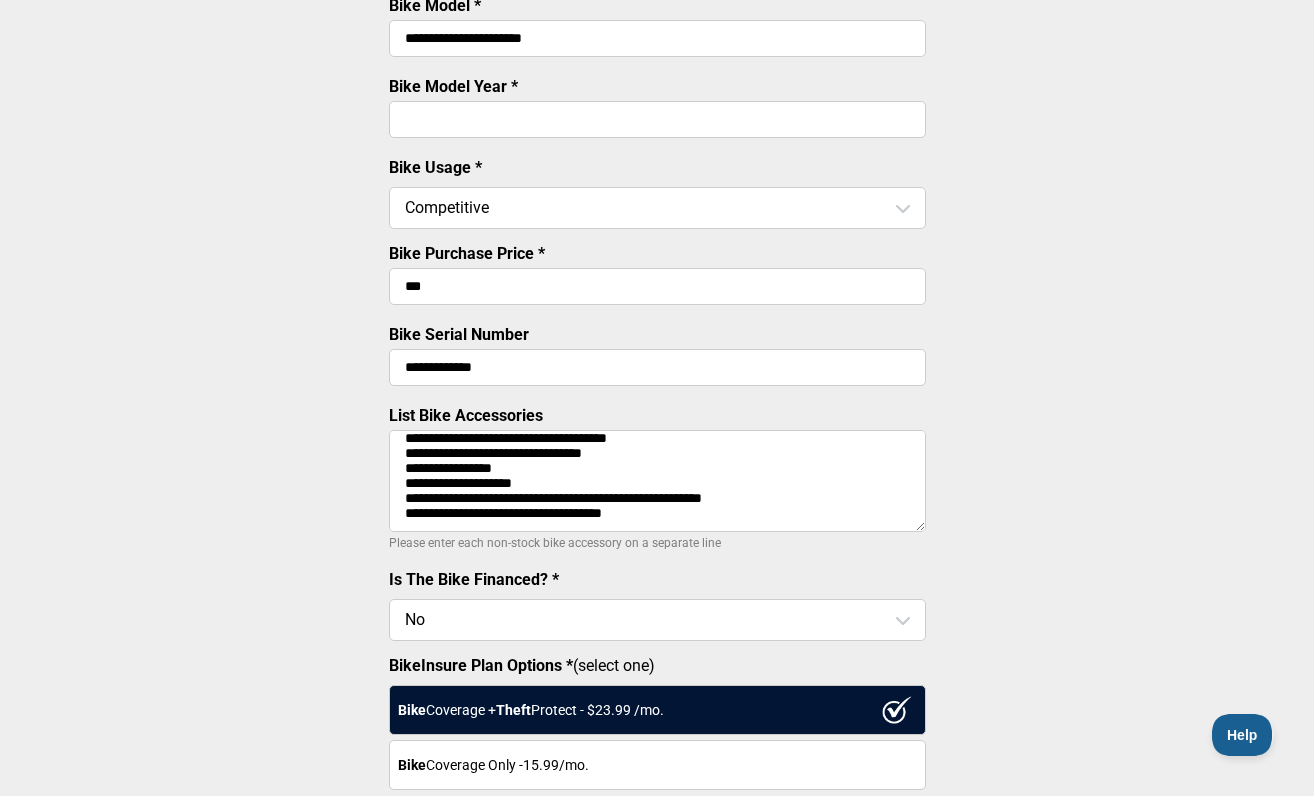 click on "**********" at bounding box center [657, 481] 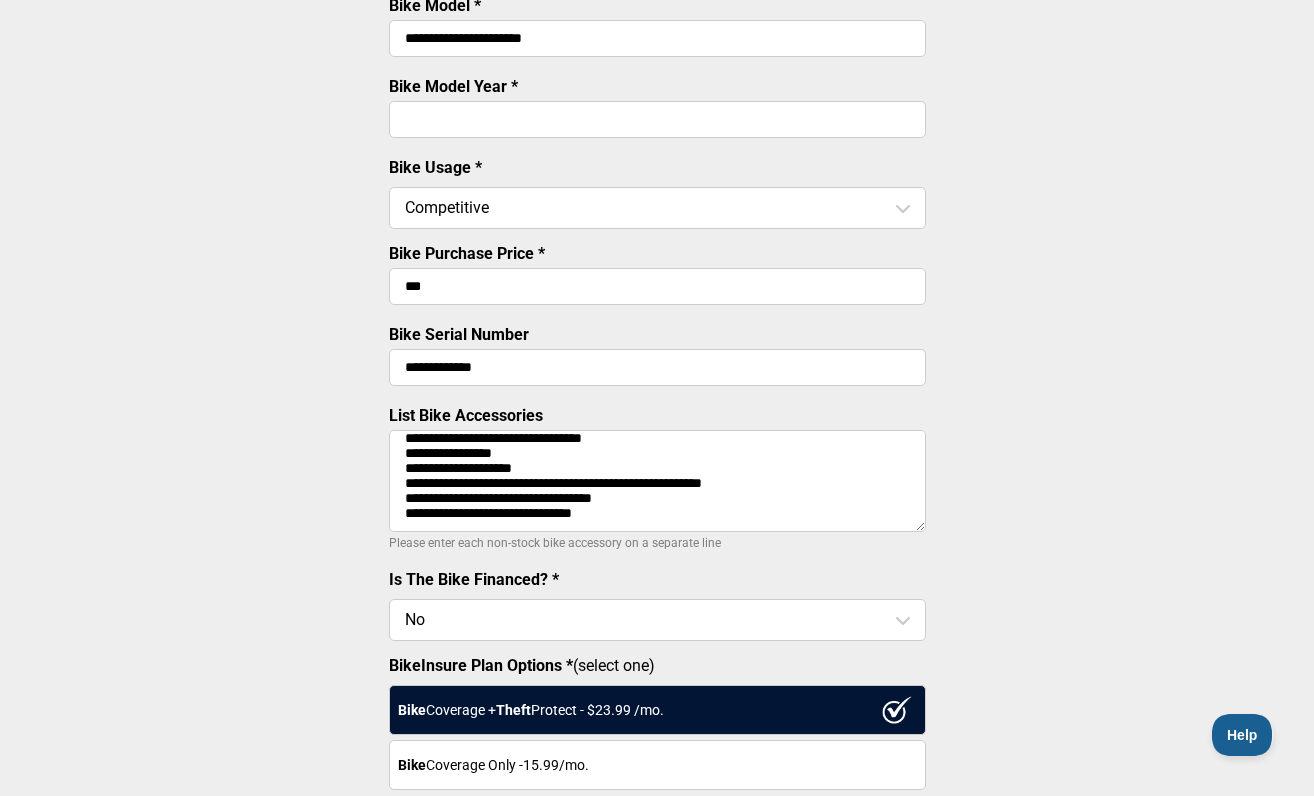 type on "**********" 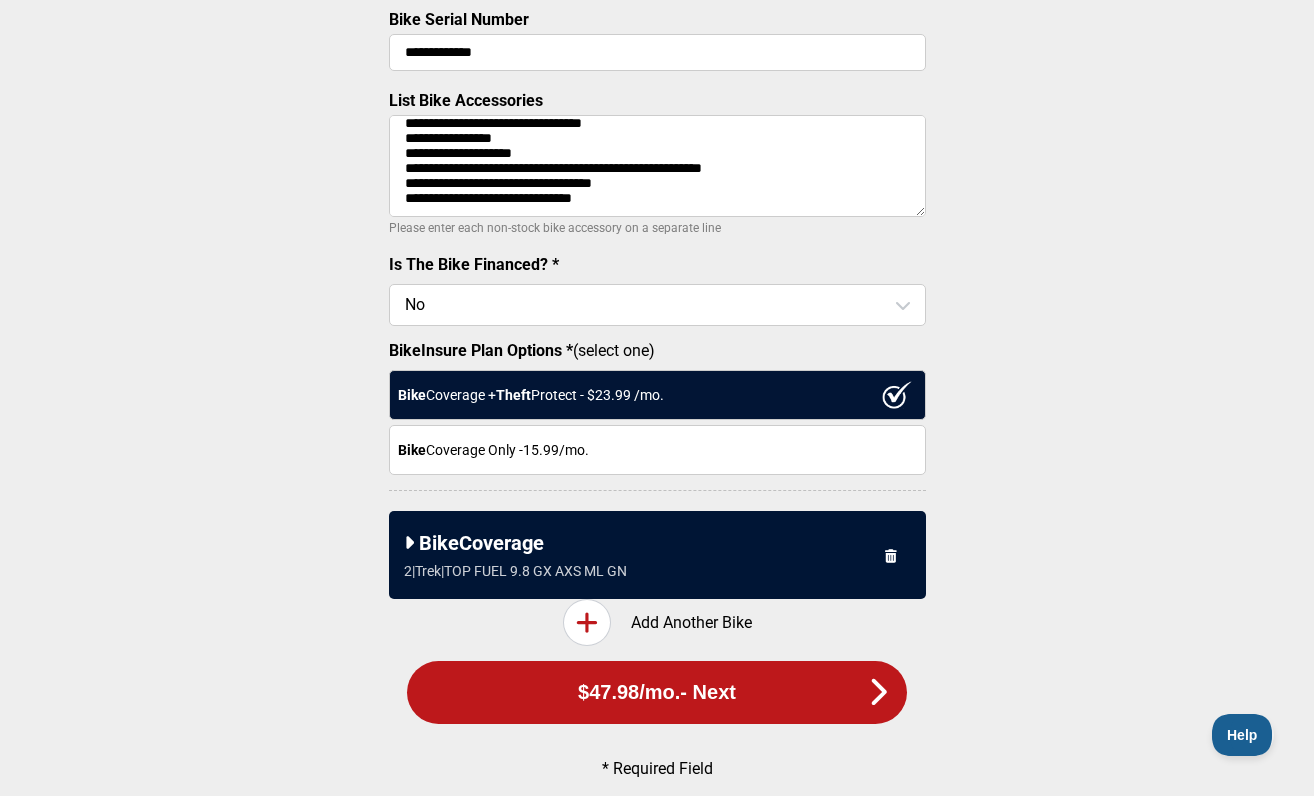 scroll, scrollTop: 765, scrollLeft: 0, axis: vertical 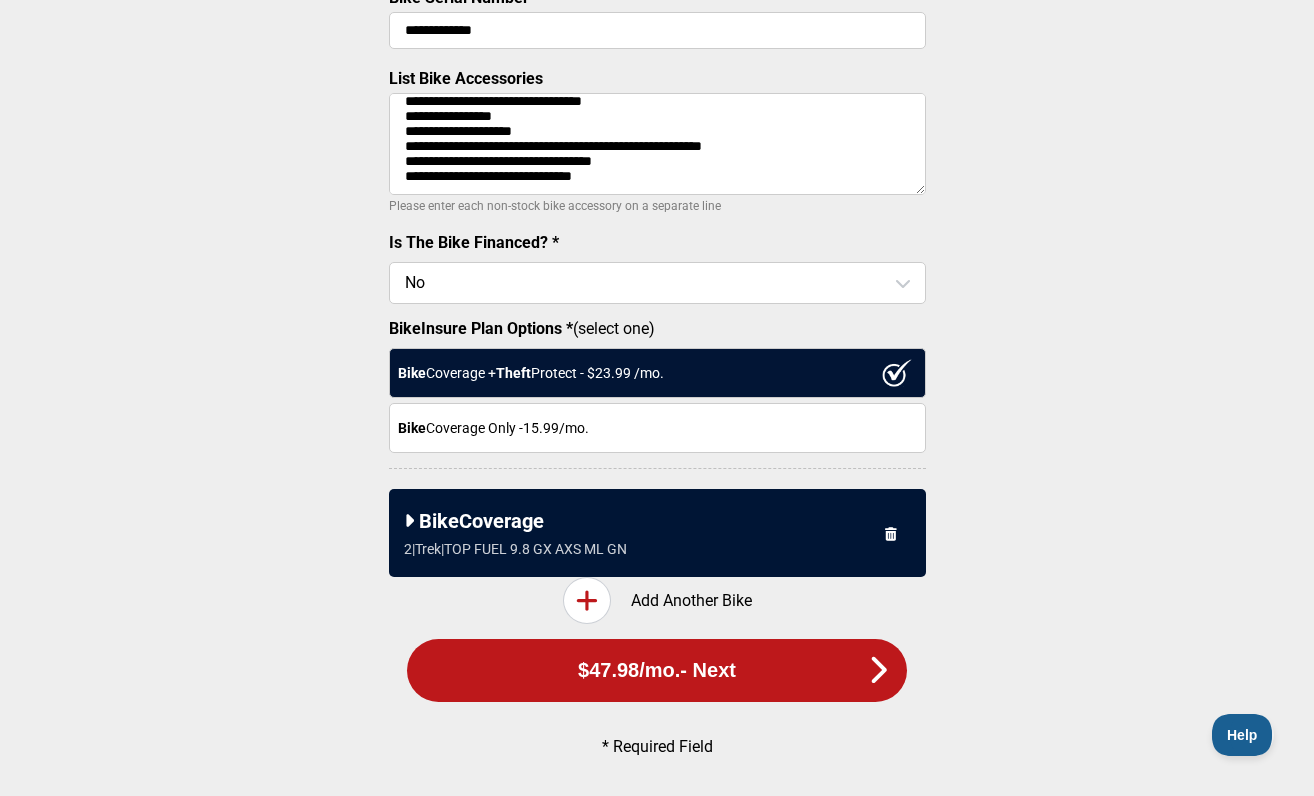 click on "BikeCoverage   2  |  Trek  |  TOP FUEL 9.8 GX AXS ML GN" at bounding box center (657, 533) 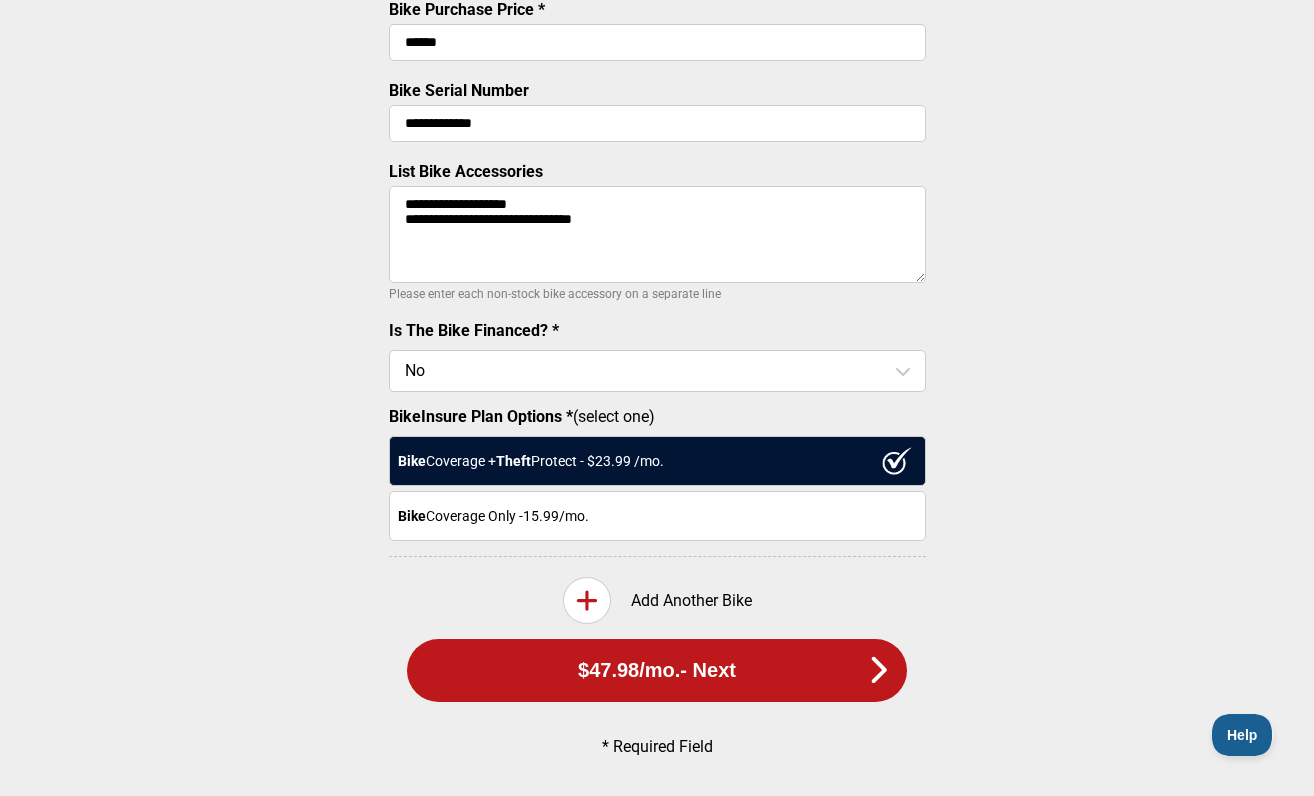 scroll, scrollTop: 775, scrollLeft: 0, axis: vertical 